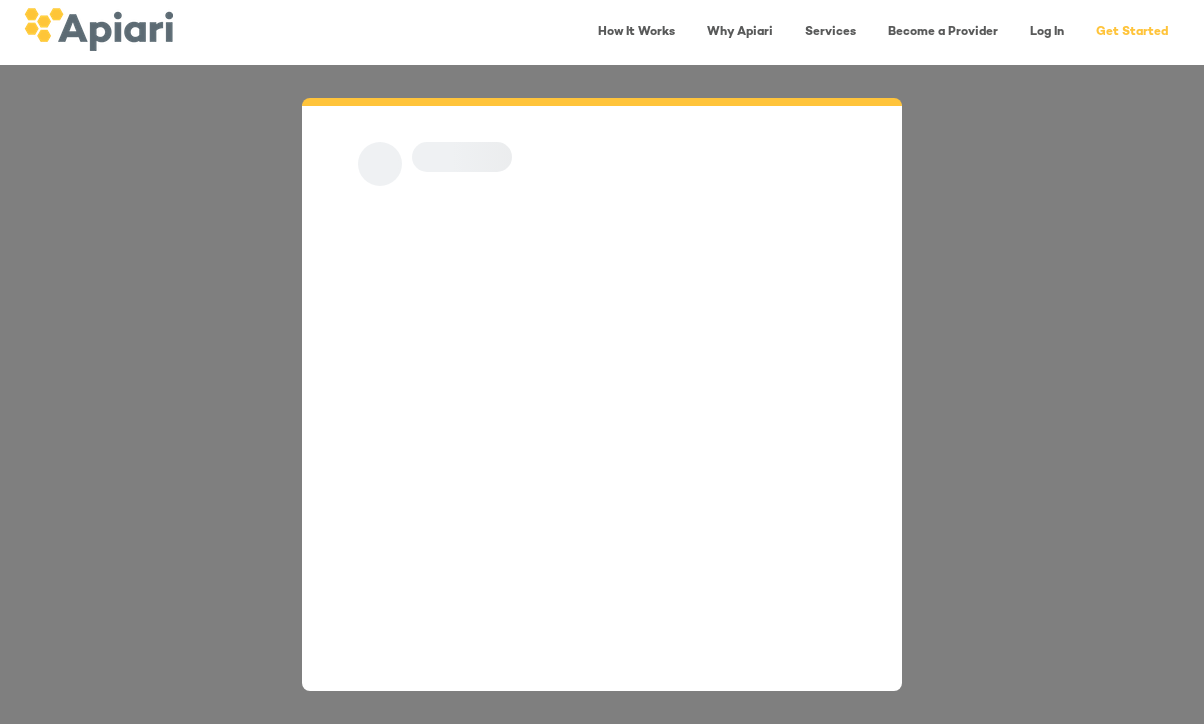 scroll, scrollTop: 0, scrollLeft: 0, axis: both 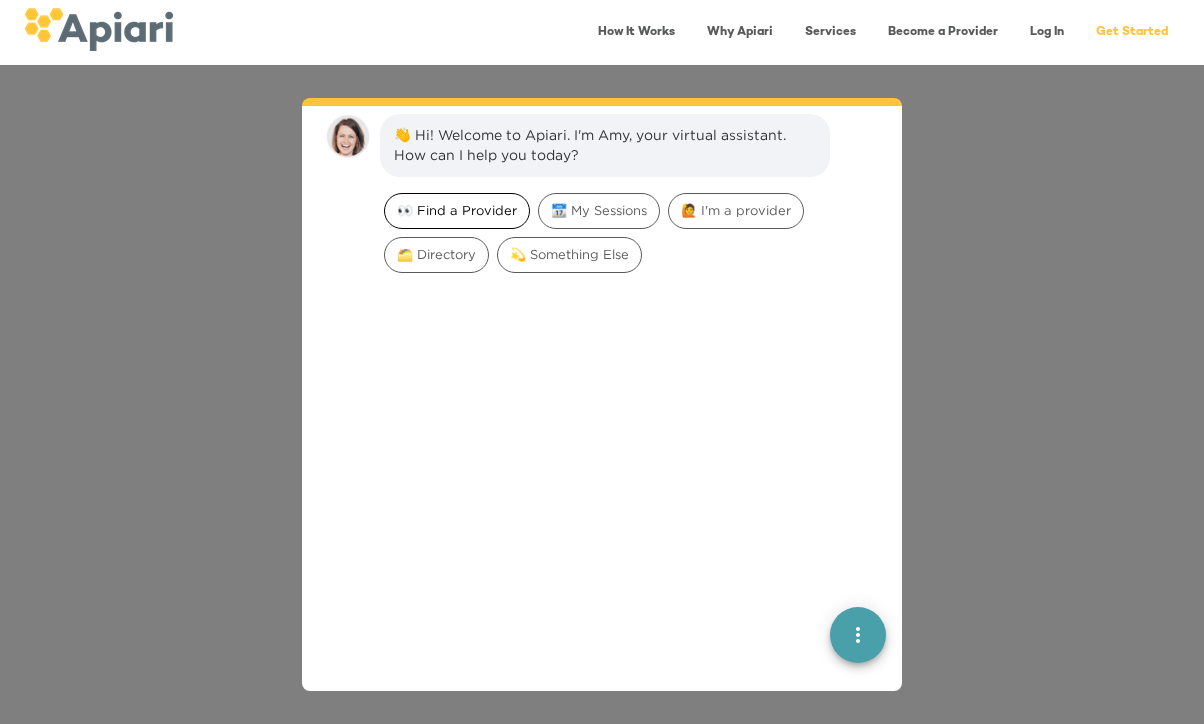 click on "👀 Find a Provider" at bounding box center (457, 210) 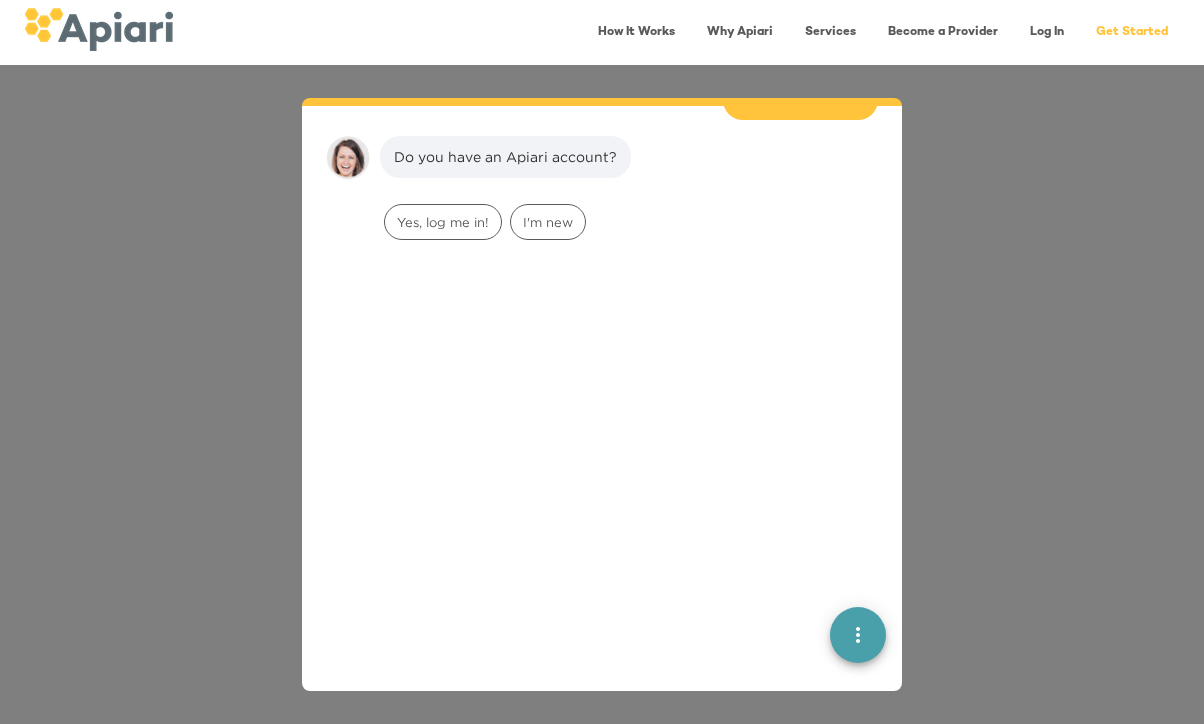 scroll, scrollTop: 165, scrollLeft: 0, axis: vertical 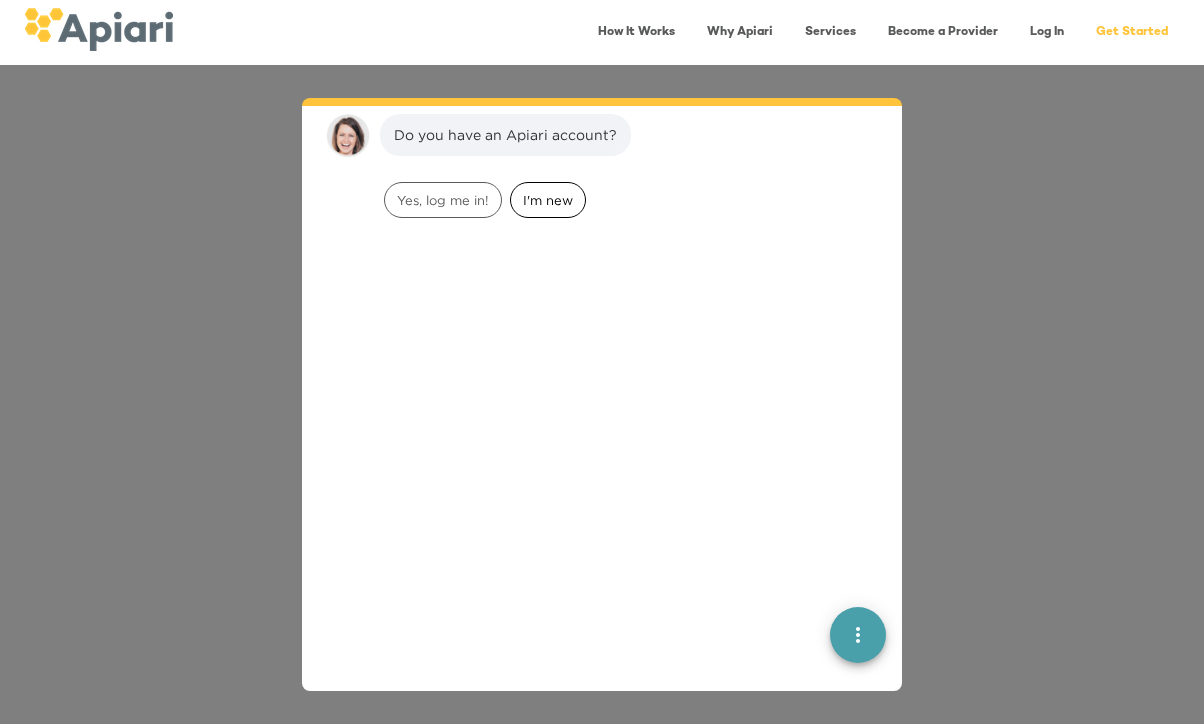 click on "I'm new" at bounding box center [548, 200] 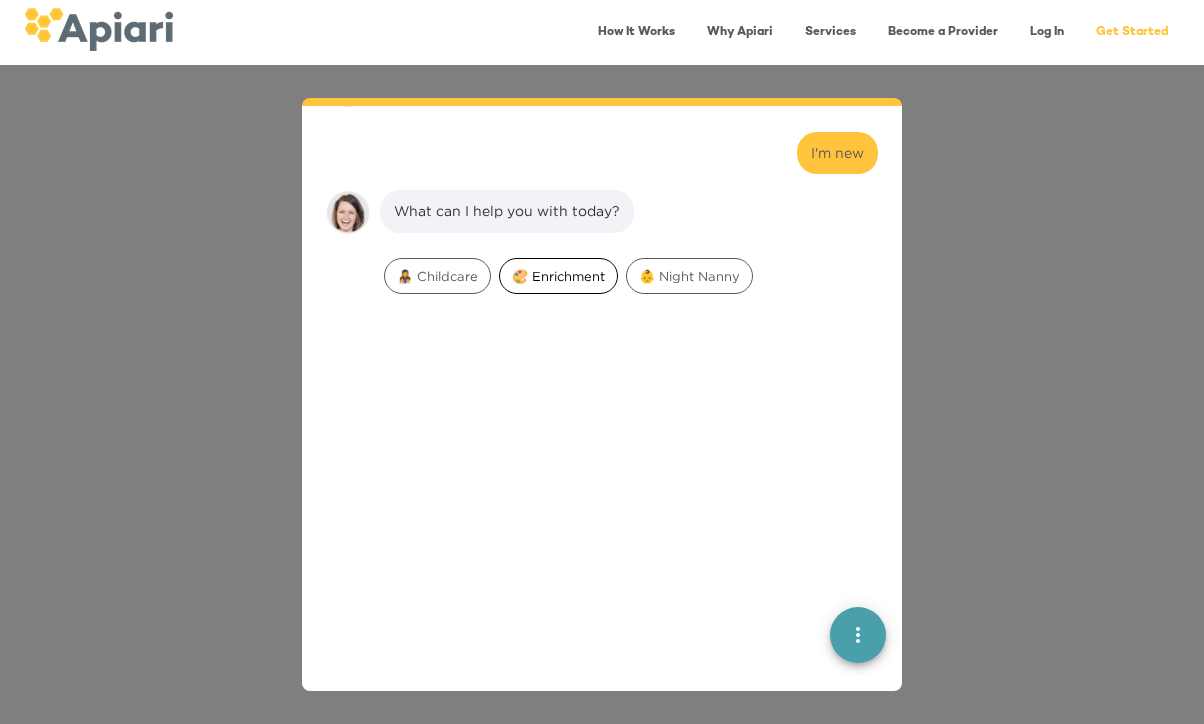 scroll, scrollTop: 291, scrollLeft: 0, axis: vertical 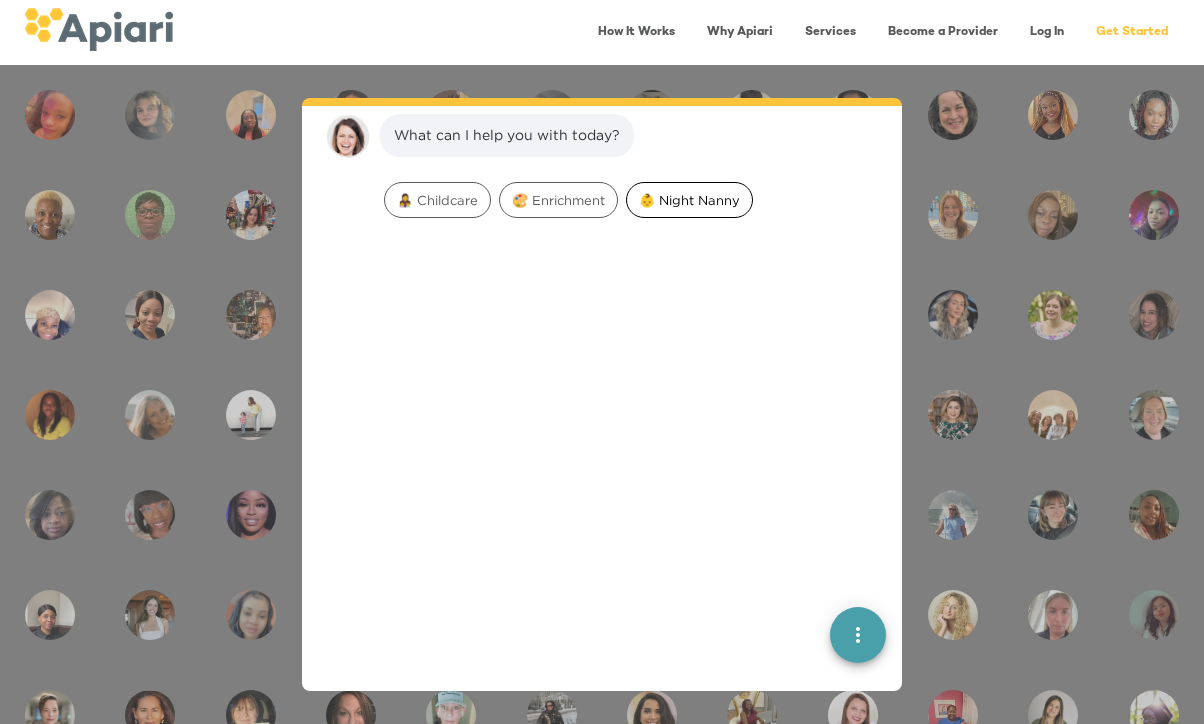 click on "👶 Night Nanny" at bounding box center [689, 200] 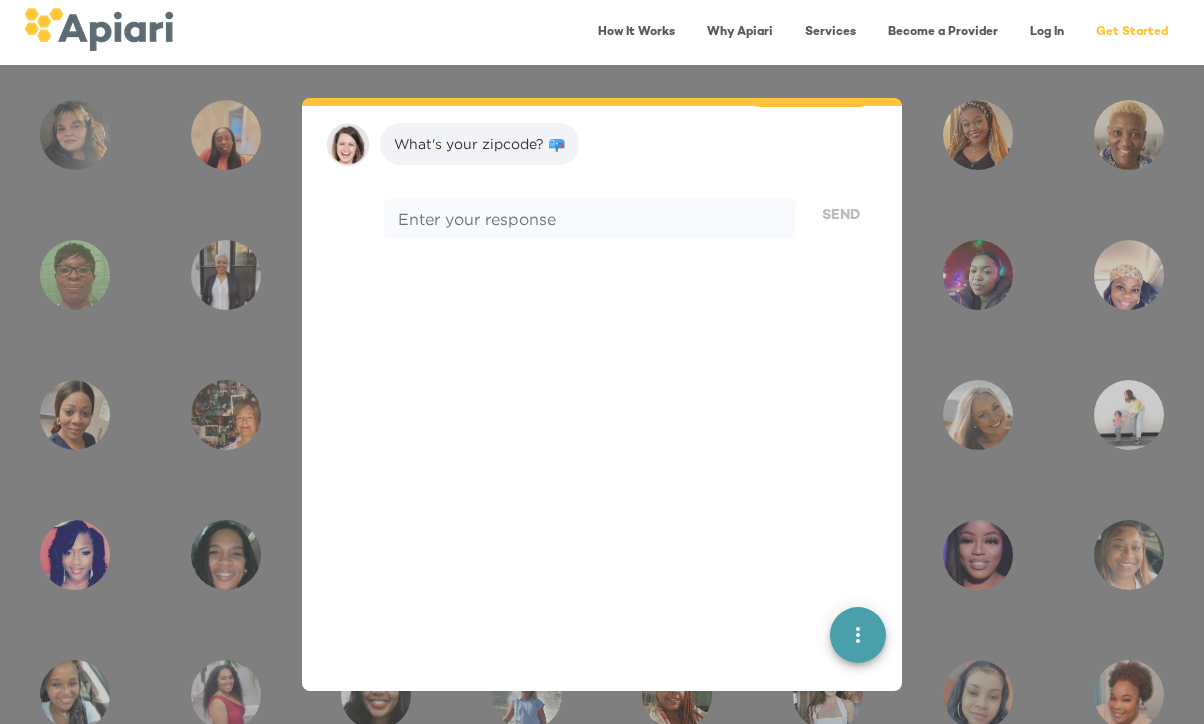 scroll, scrollTop: 417, scrollLeft: 0, axis: vertical 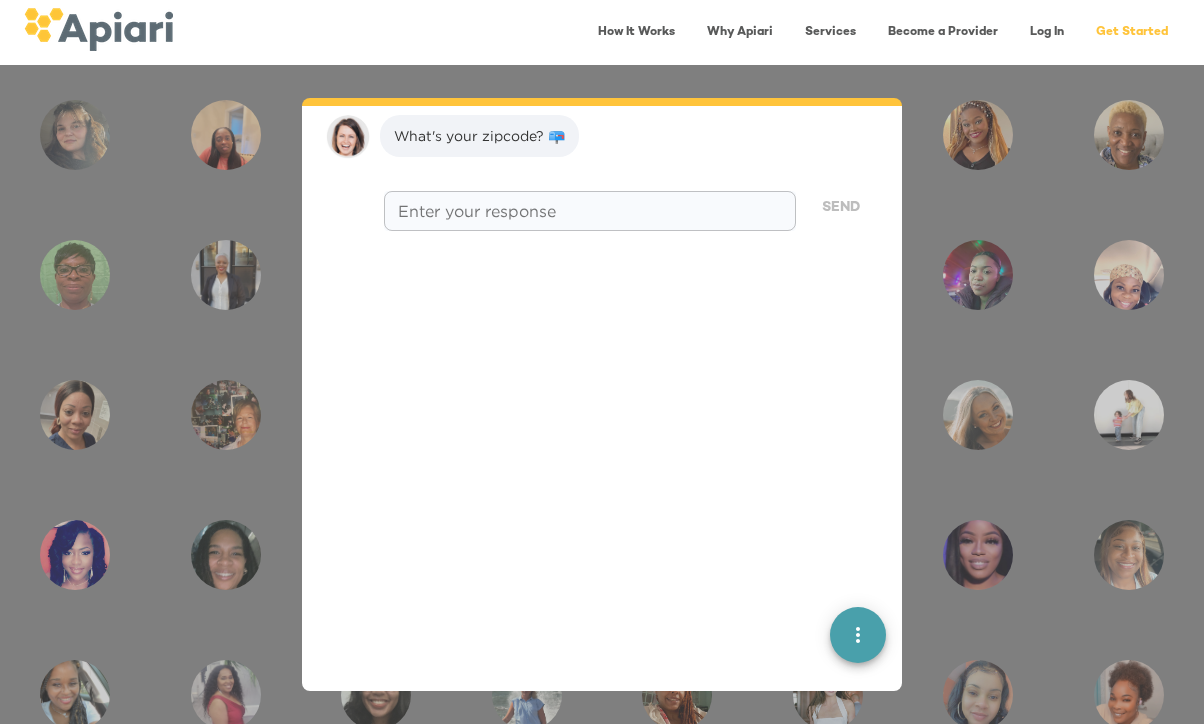 click on "* Enter your response" at bounding box center [590, 211] 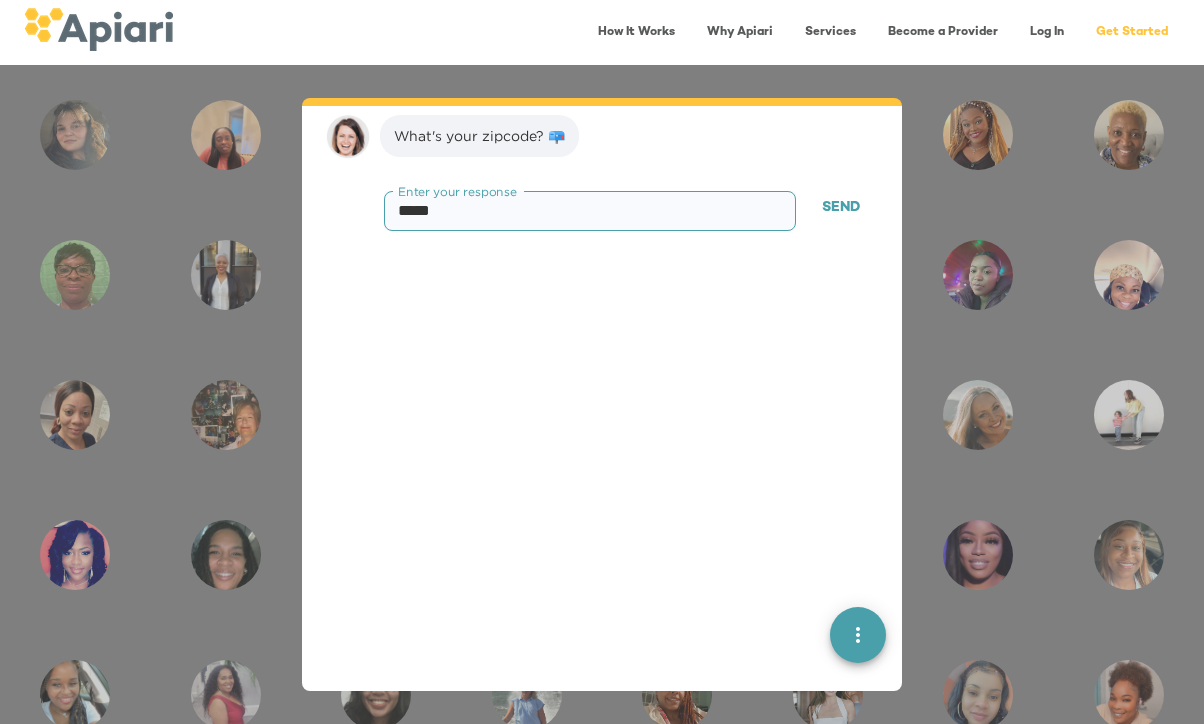 type on "*****" 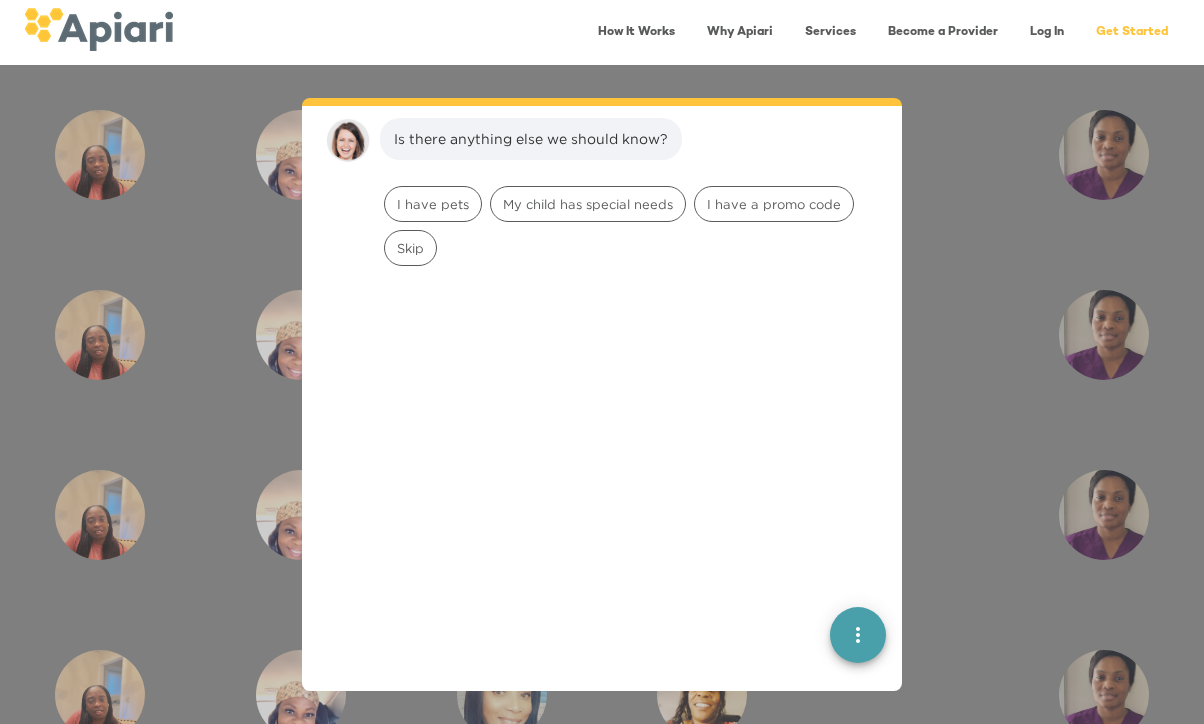 scroll, scrollTop: 544, scrollLeft: 0, axis: vertical 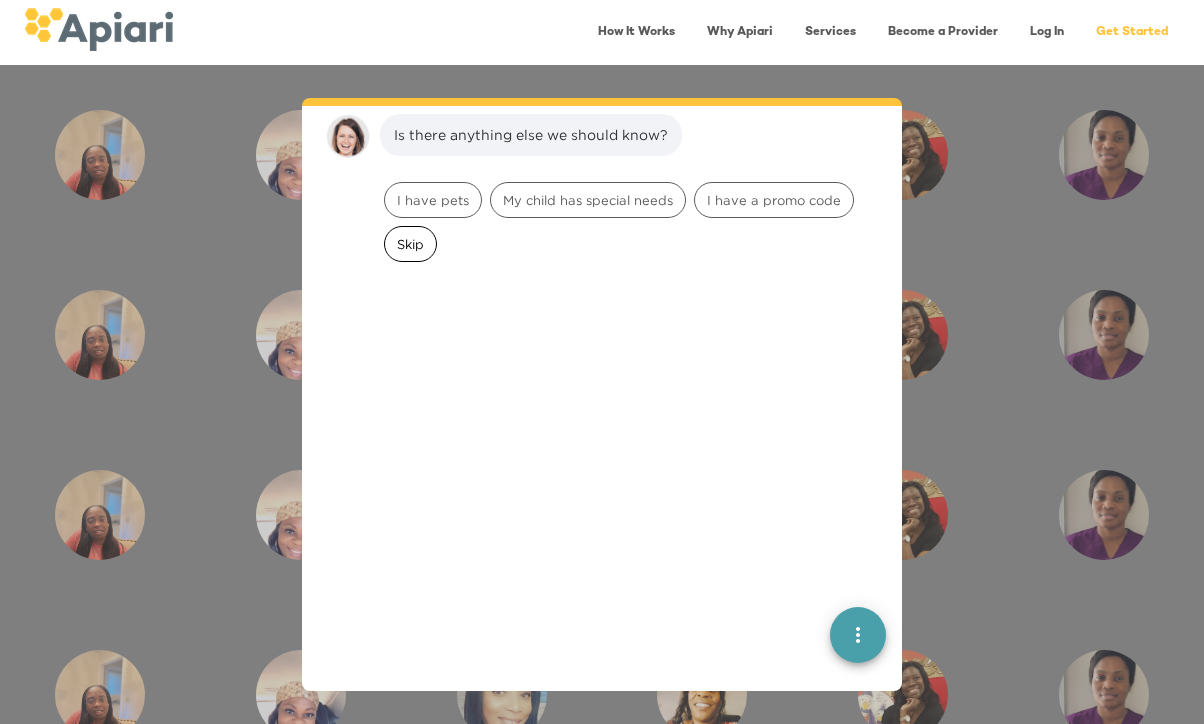 click on "Skip" at bounding box center (410, 244) 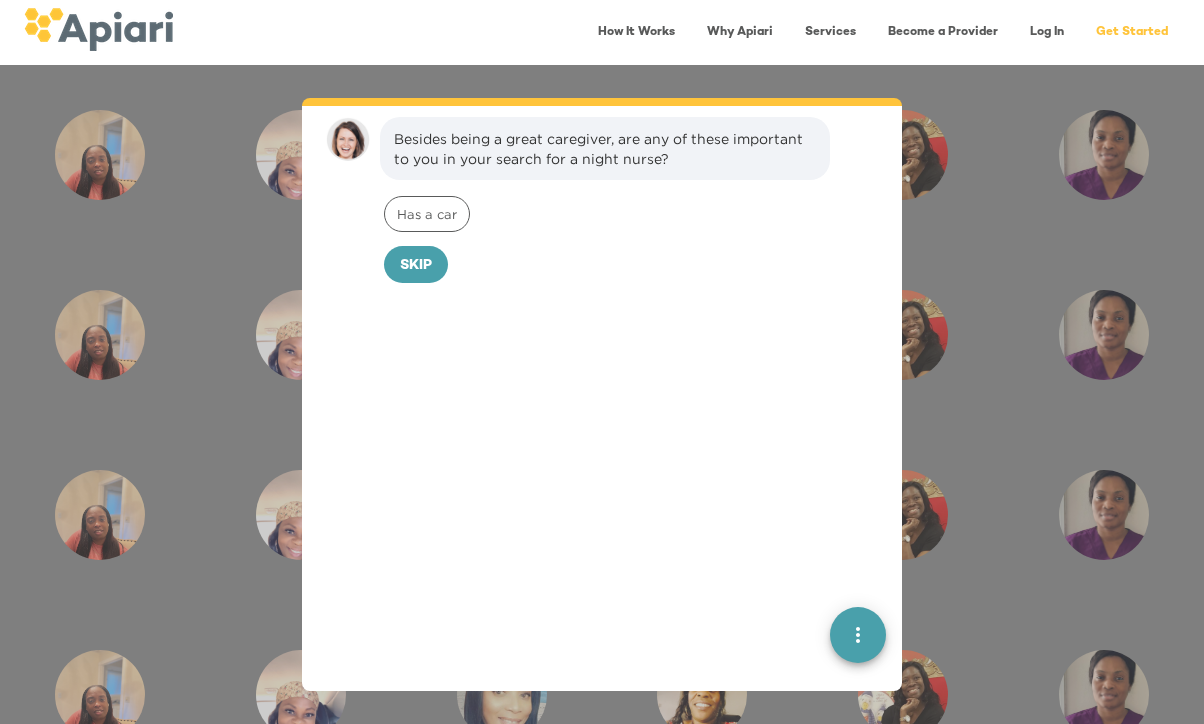 scroll, scrollTop: 670, scrollLeft: 0, axis: vertical 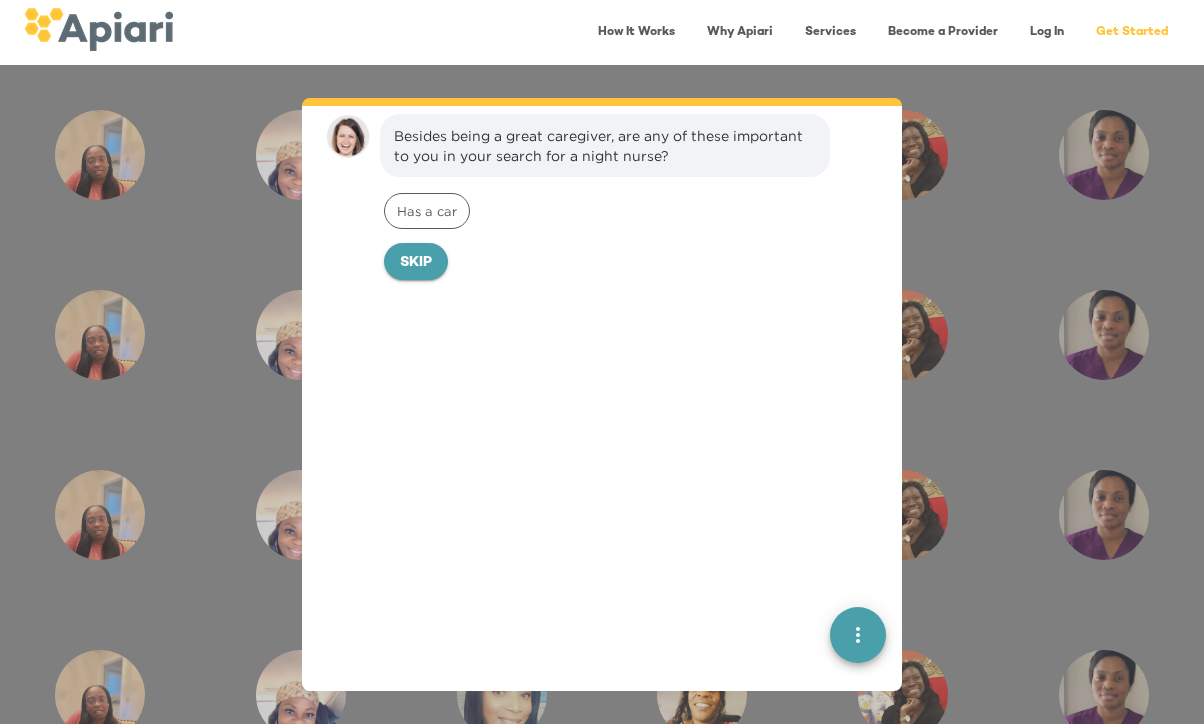click on "Skip" at bounding box center (416, 262) 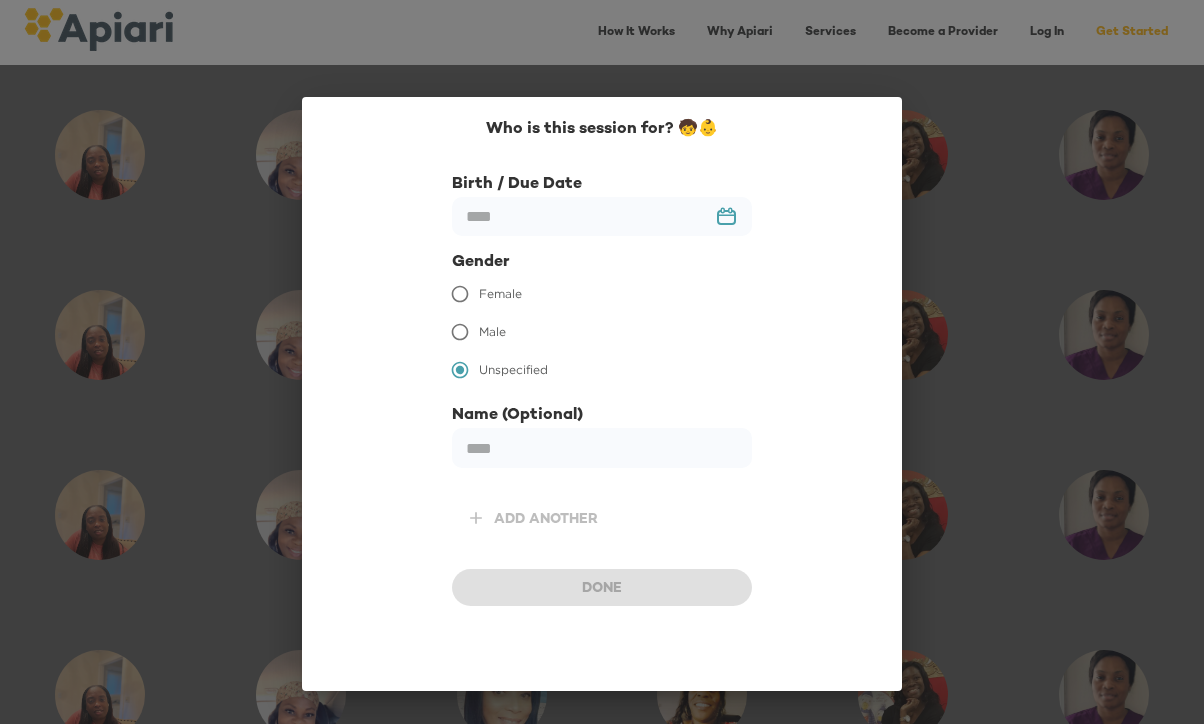 scroll, scrollTop: 807, scrollLeft: 0, axis: vertical 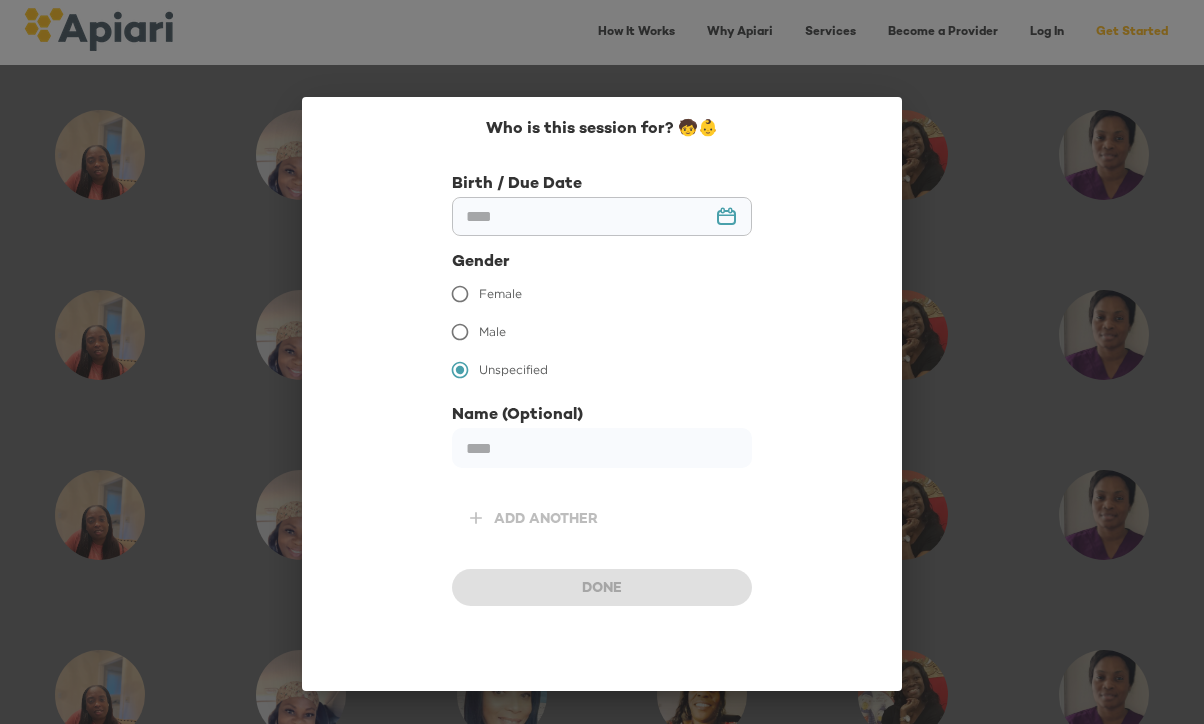 click at bounding box center (602, 216) 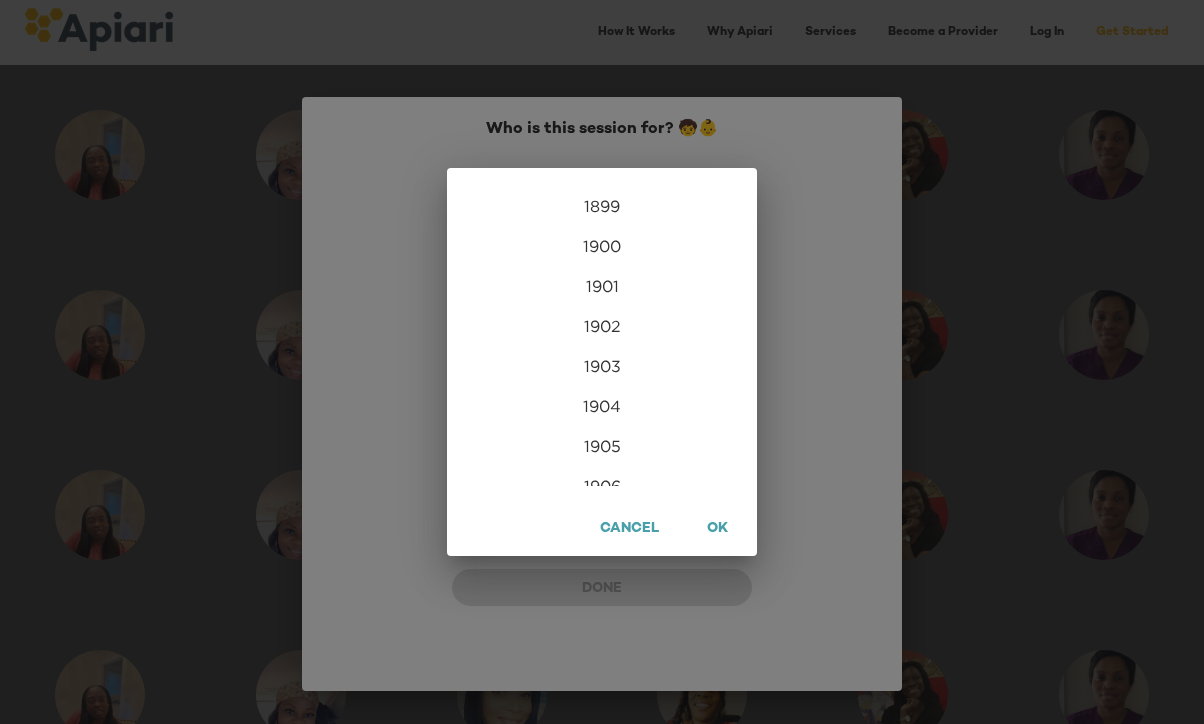 scroll, scrollTop: 4840, scrollLeft: 0, axis: vertical 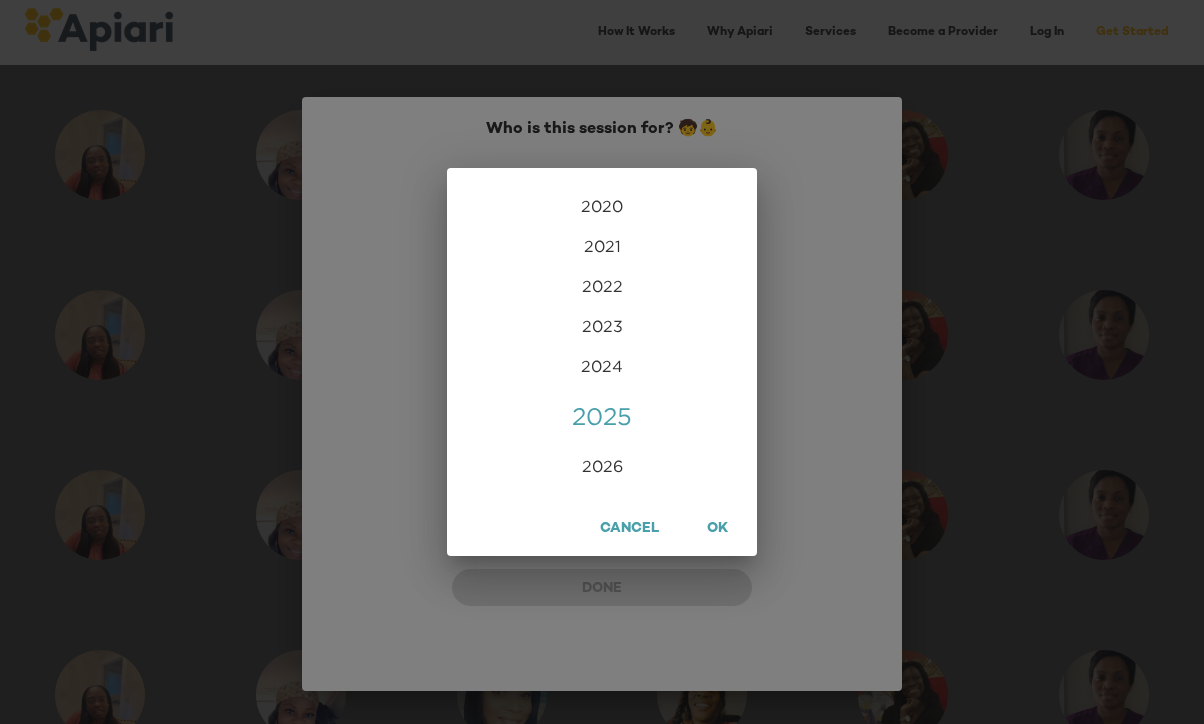 click on "2025" at bounding box center (602, 416) 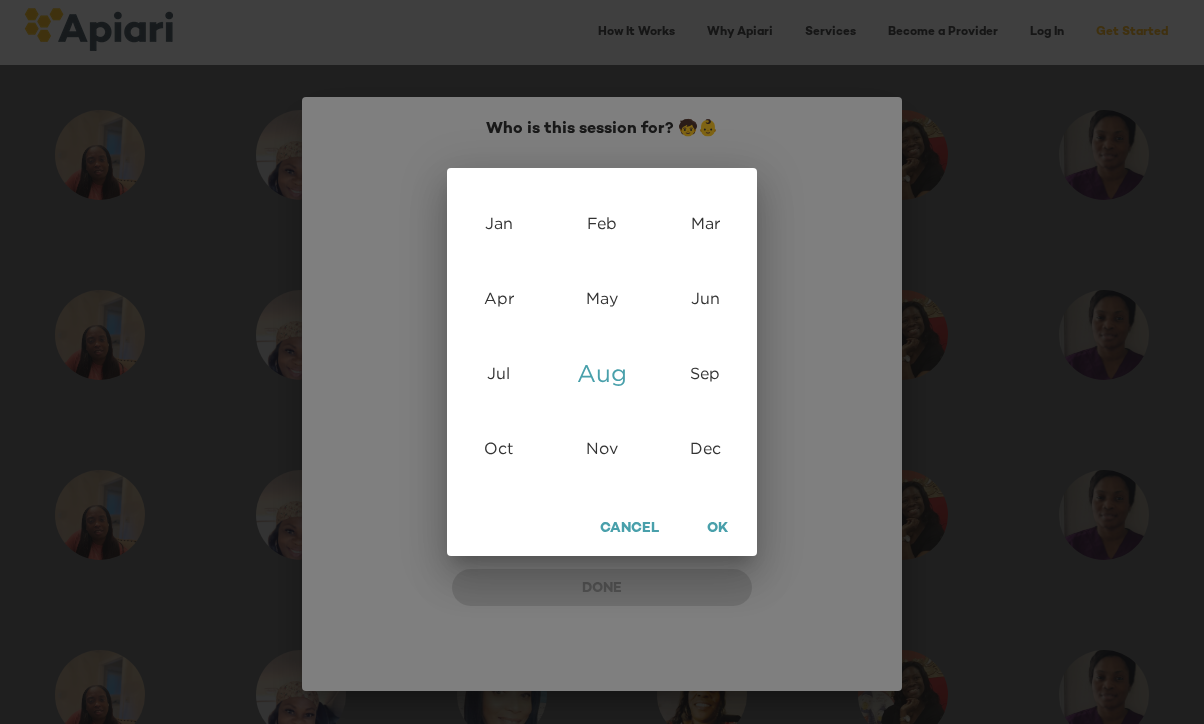 click on "Cancel" at bounding box center [629, 529] 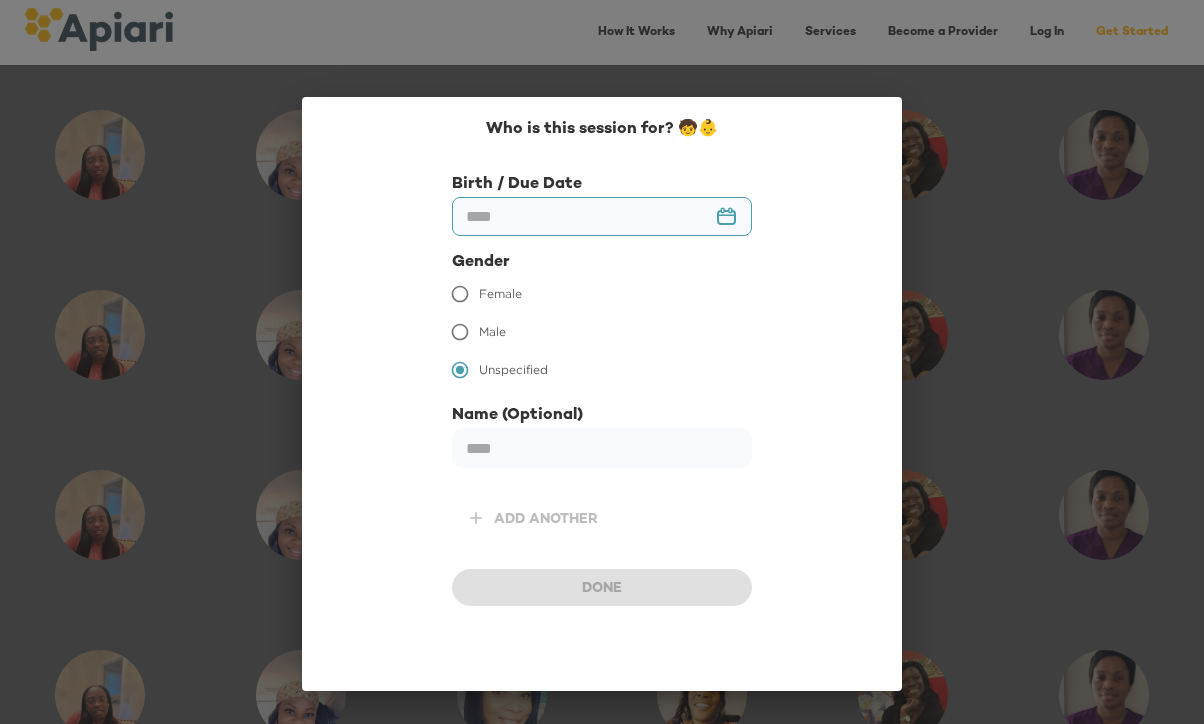 click at bounding box center (602, 216) 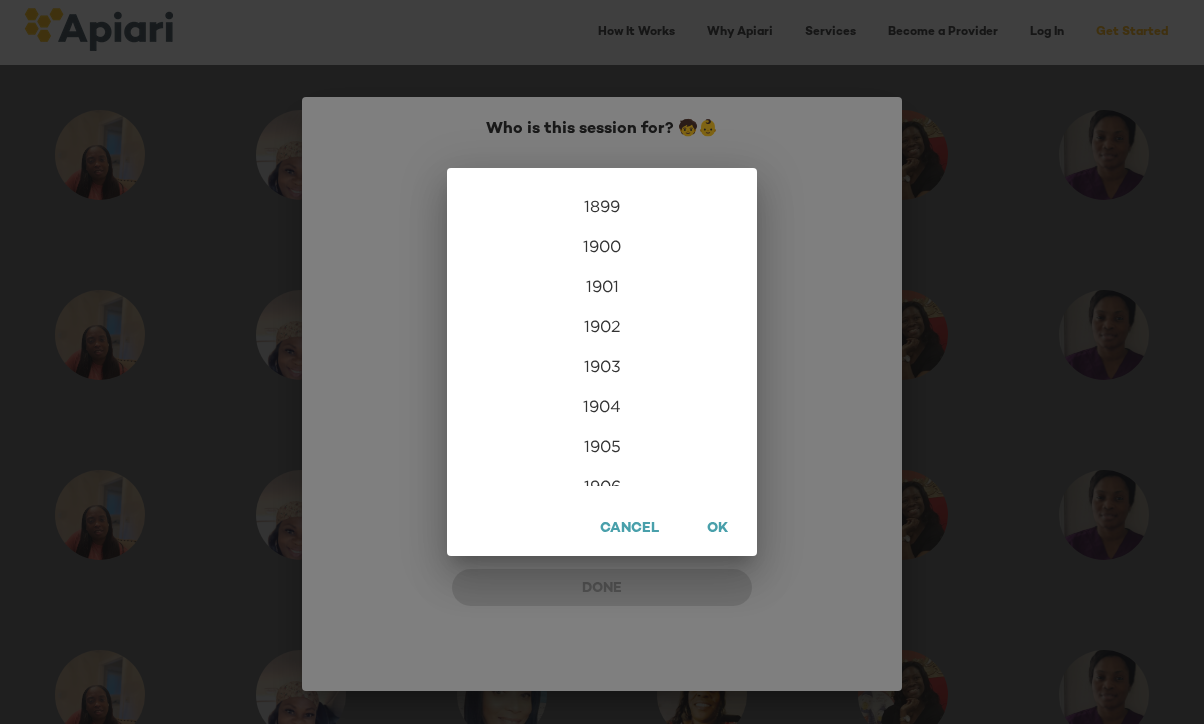 scroll, scrollTop: 4840, scrollLeft: 0, axis: vertical 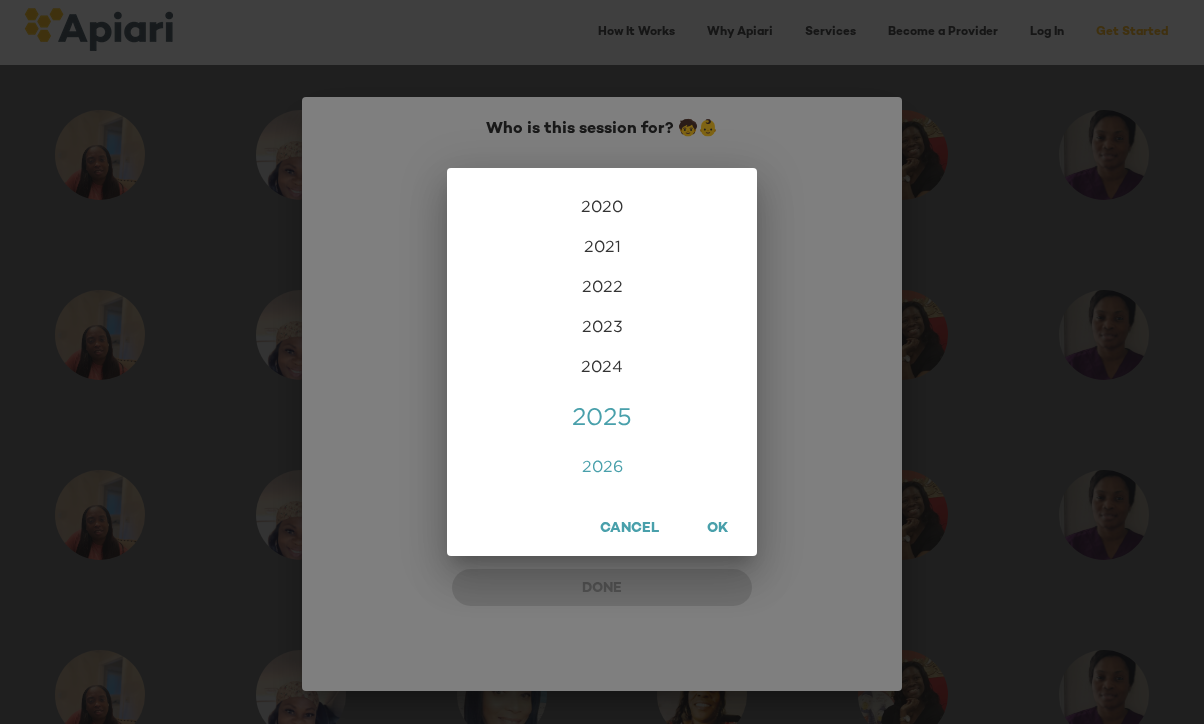 click on "2026" at bounding box center (602, 466) 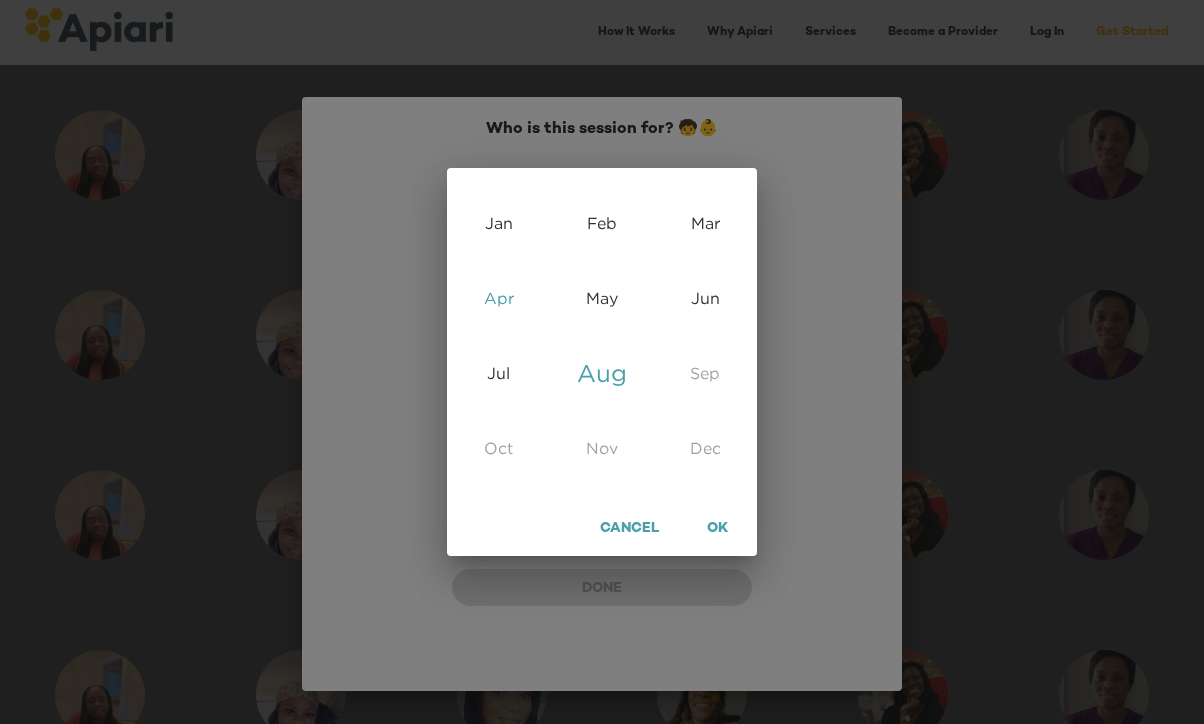 click on "Apr" at bounding box center [498, 298] 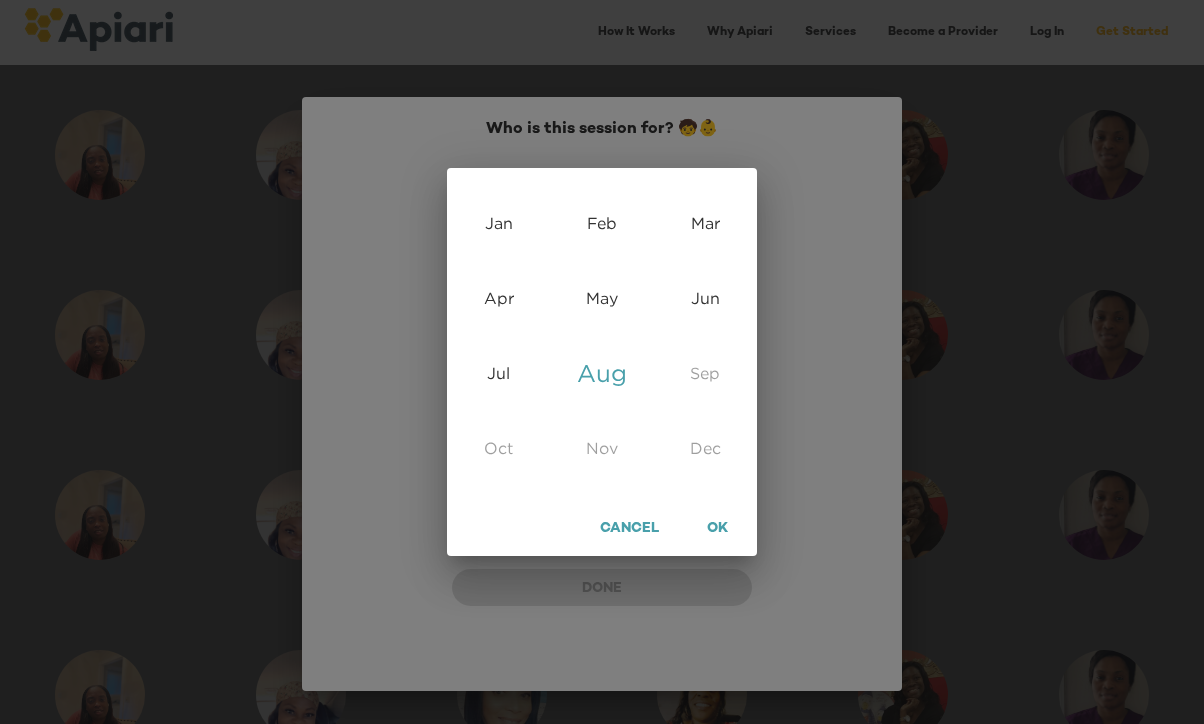 type on "**********" 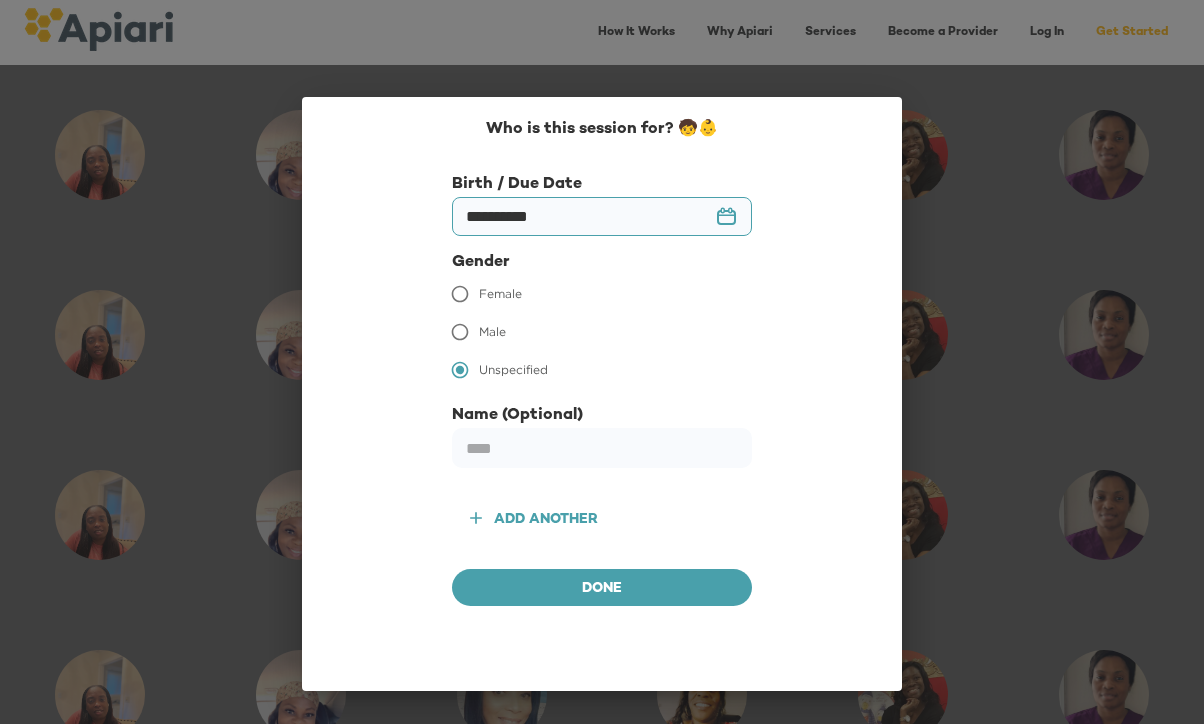 click on "Female" at bounding box center (500, 294) 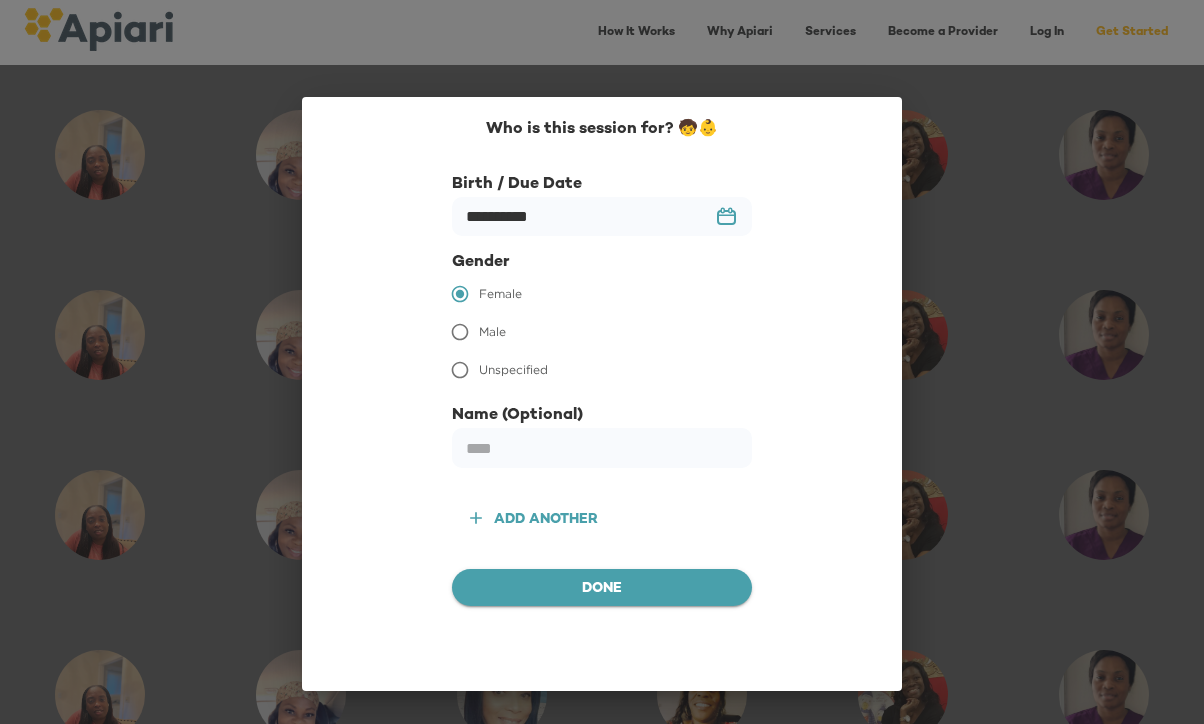 click on "Done" at bounding box center [602, 589] 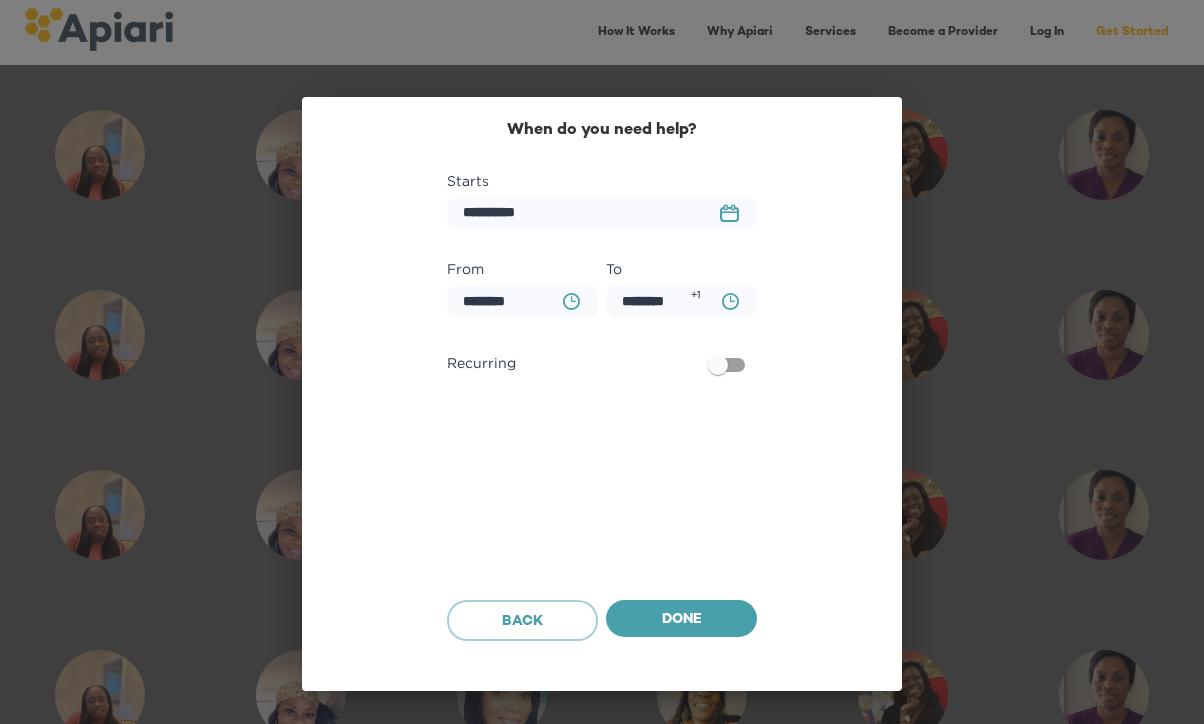 scroll, scrollTop: 933, scrollLeft: 0, axis: vertical 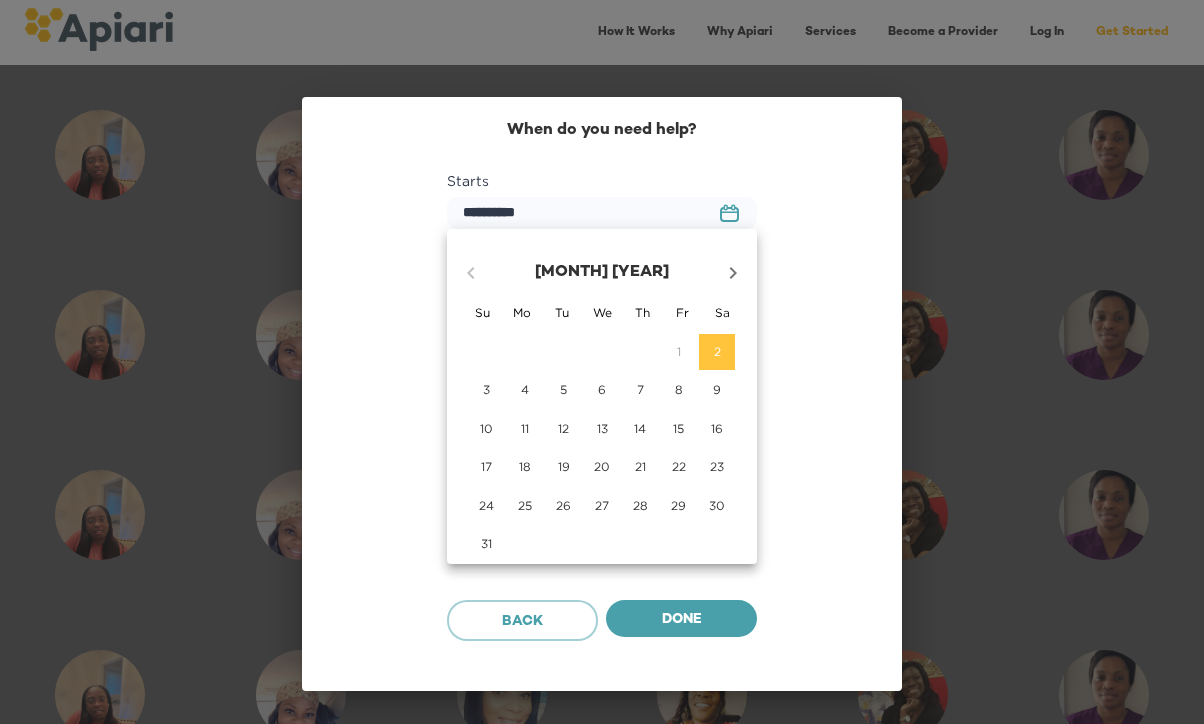 click 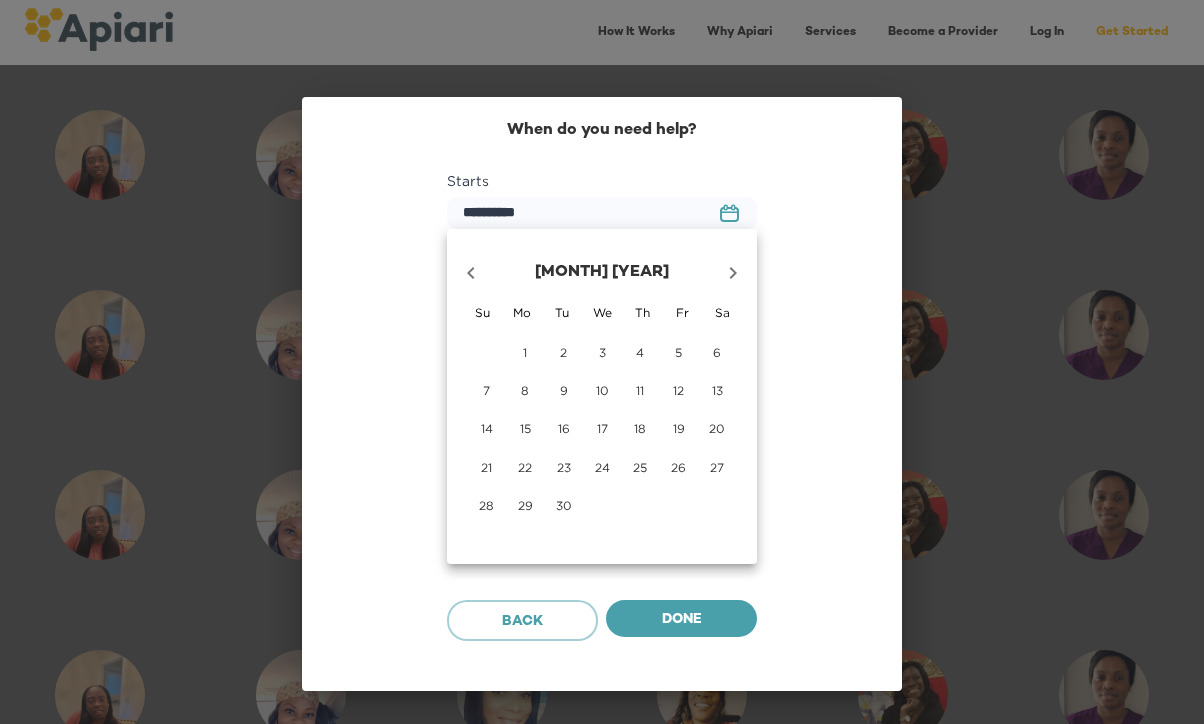 click 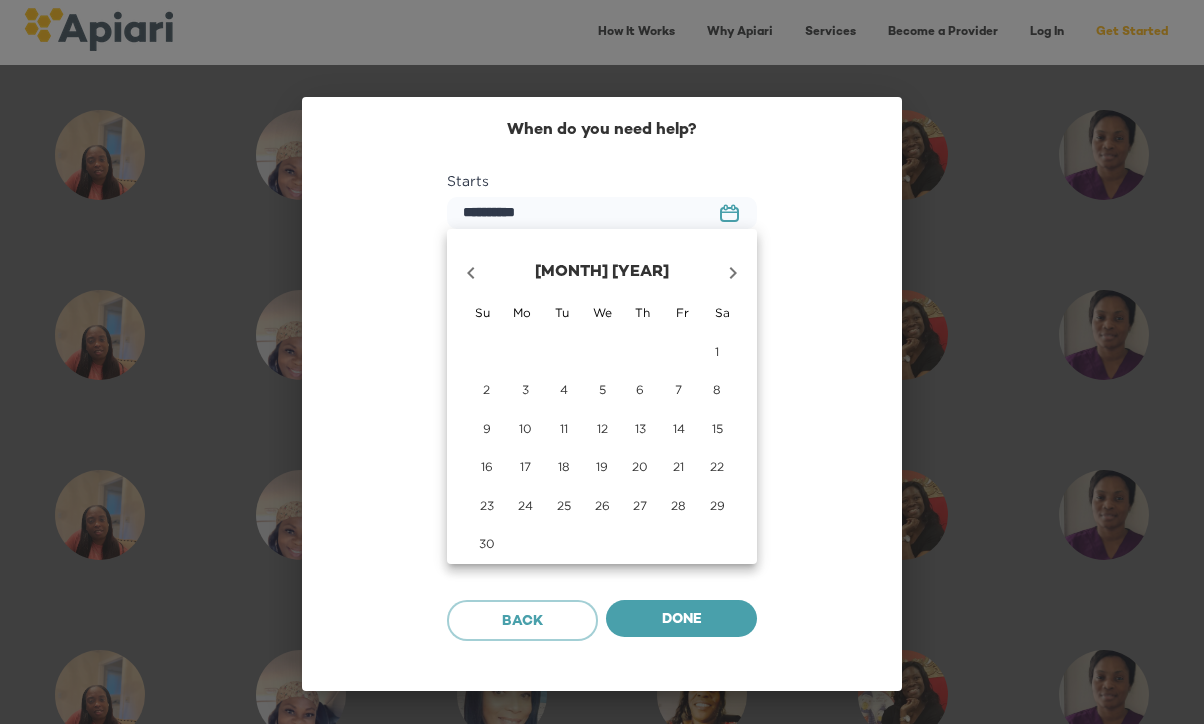 click 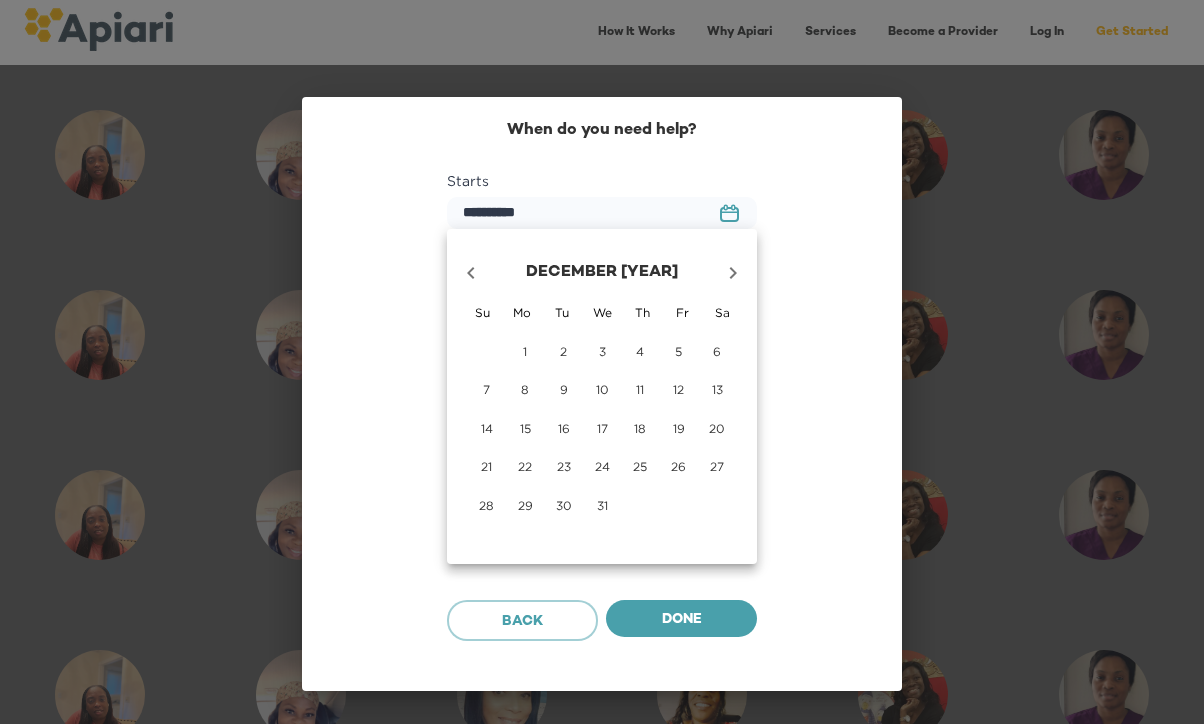 click 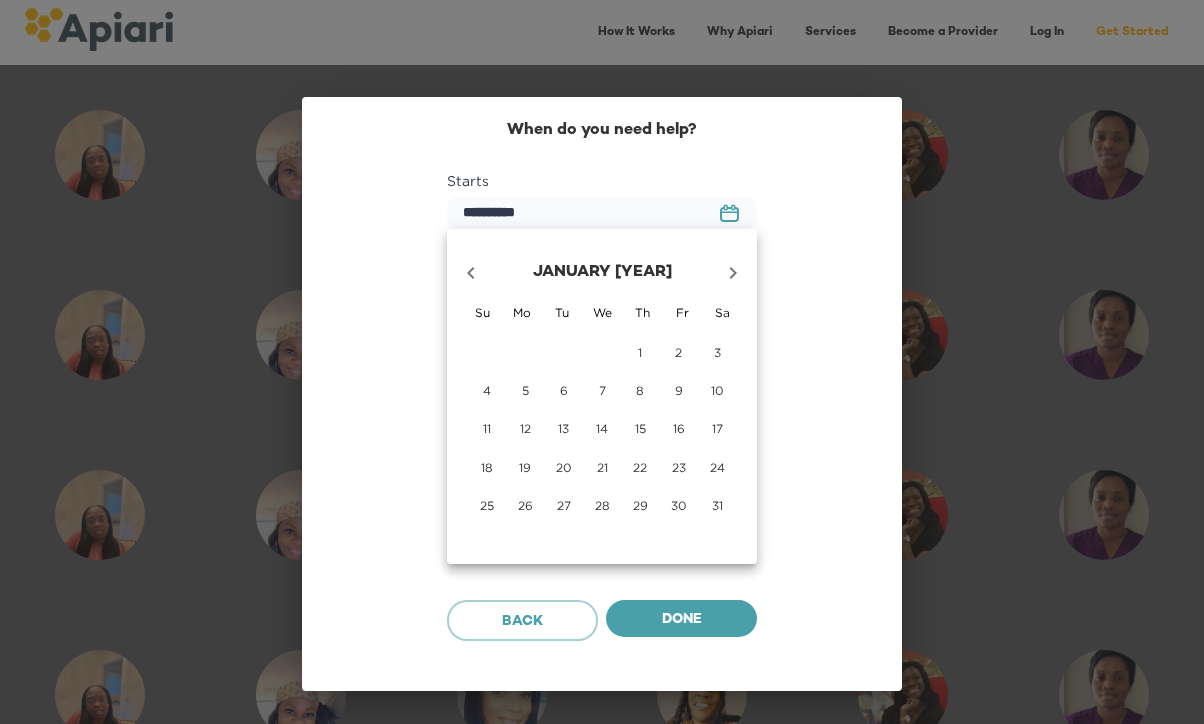 click 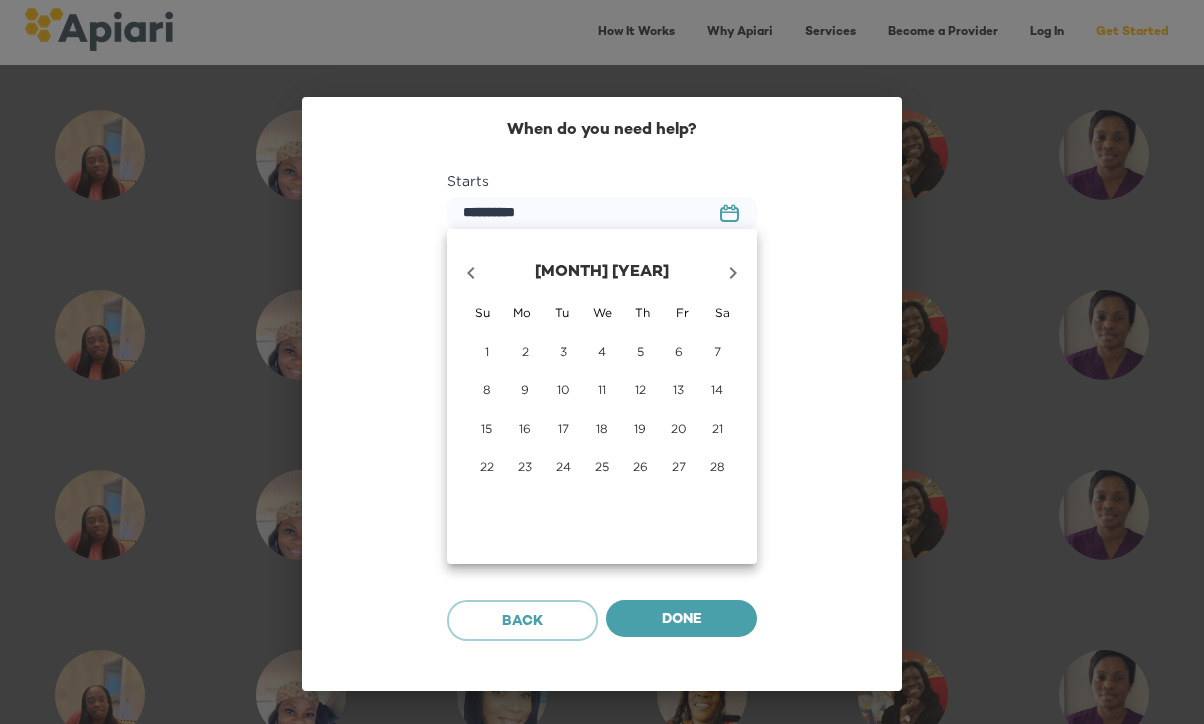 click 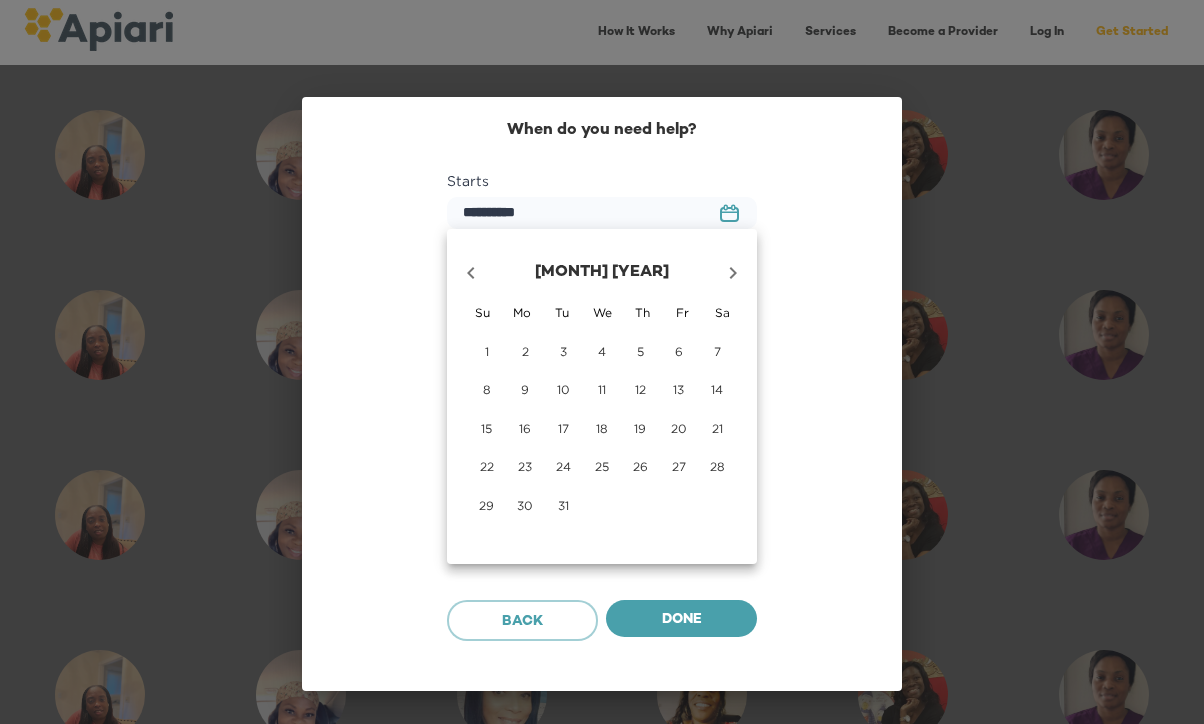 click 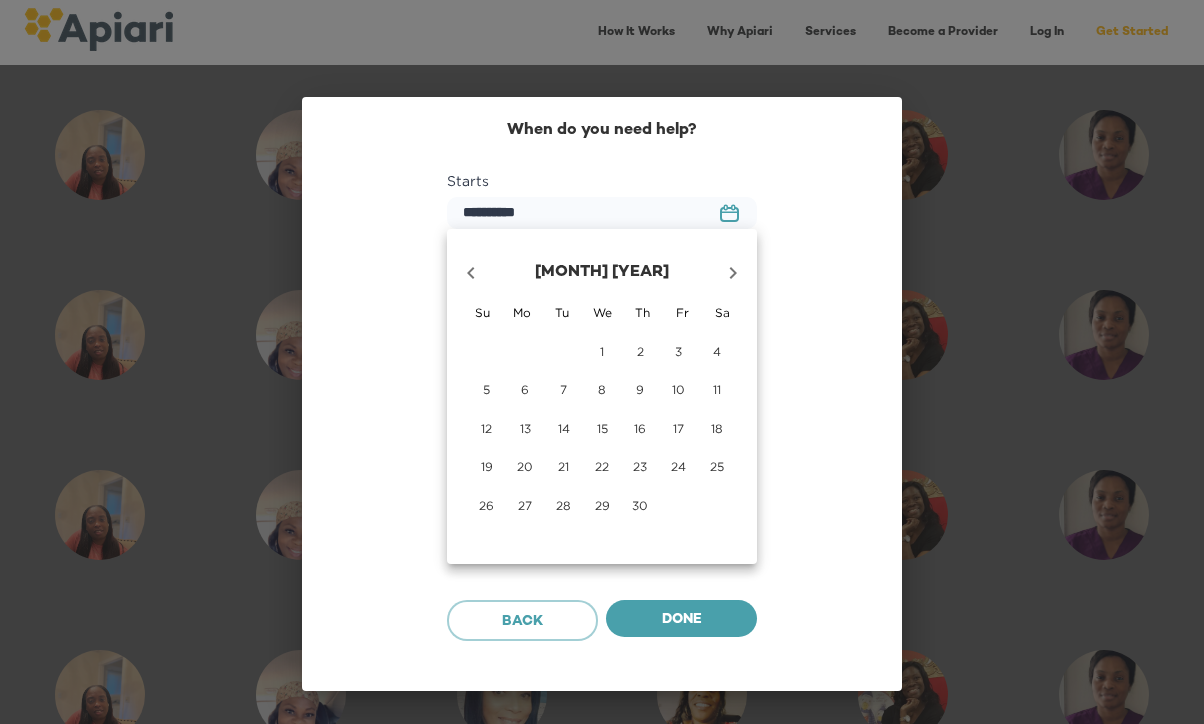 click on "26" at bounding box center [486, 505] 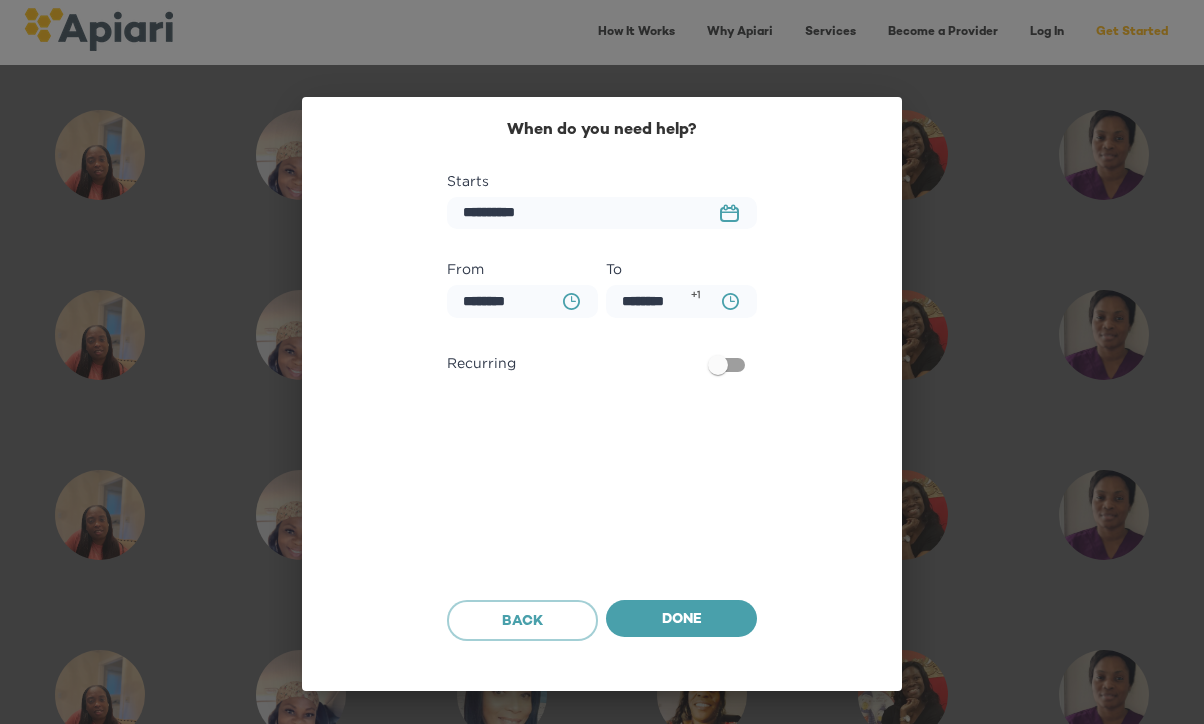click on "A4A3651C-AC5F-40B0-9B70-71775155E936 Created with sketchtool." 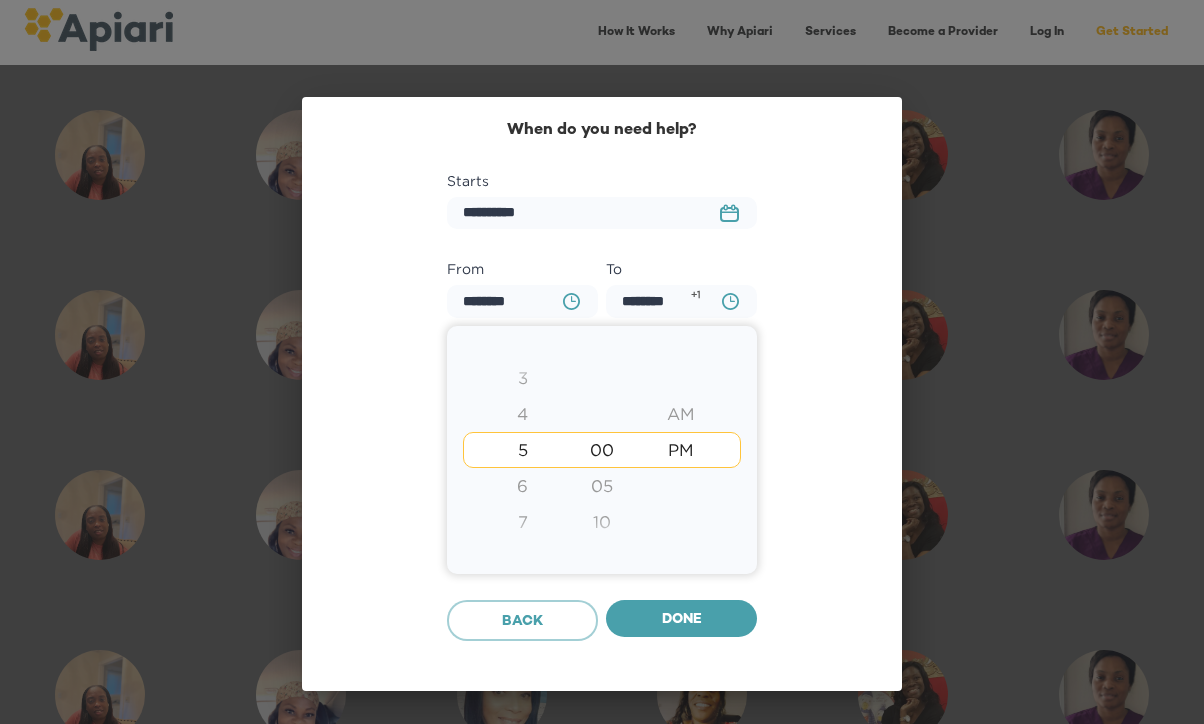 click at bounding box center (602, 362) 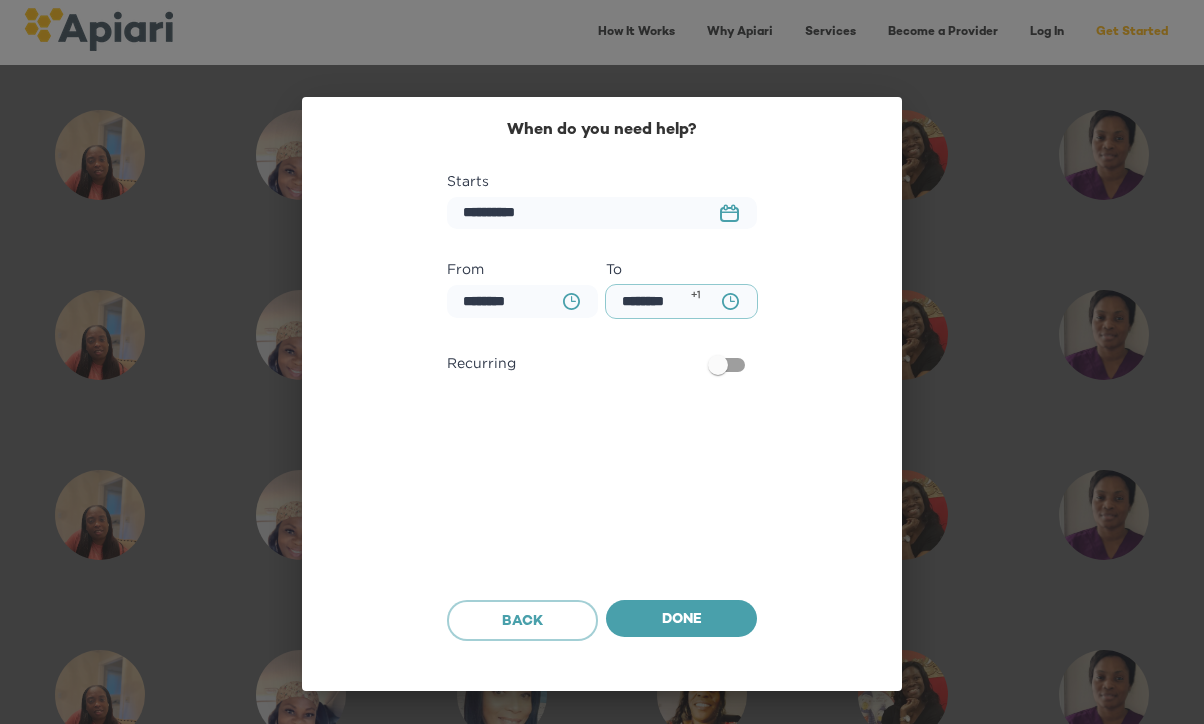 click on "********" at bounding box center [681, 301] 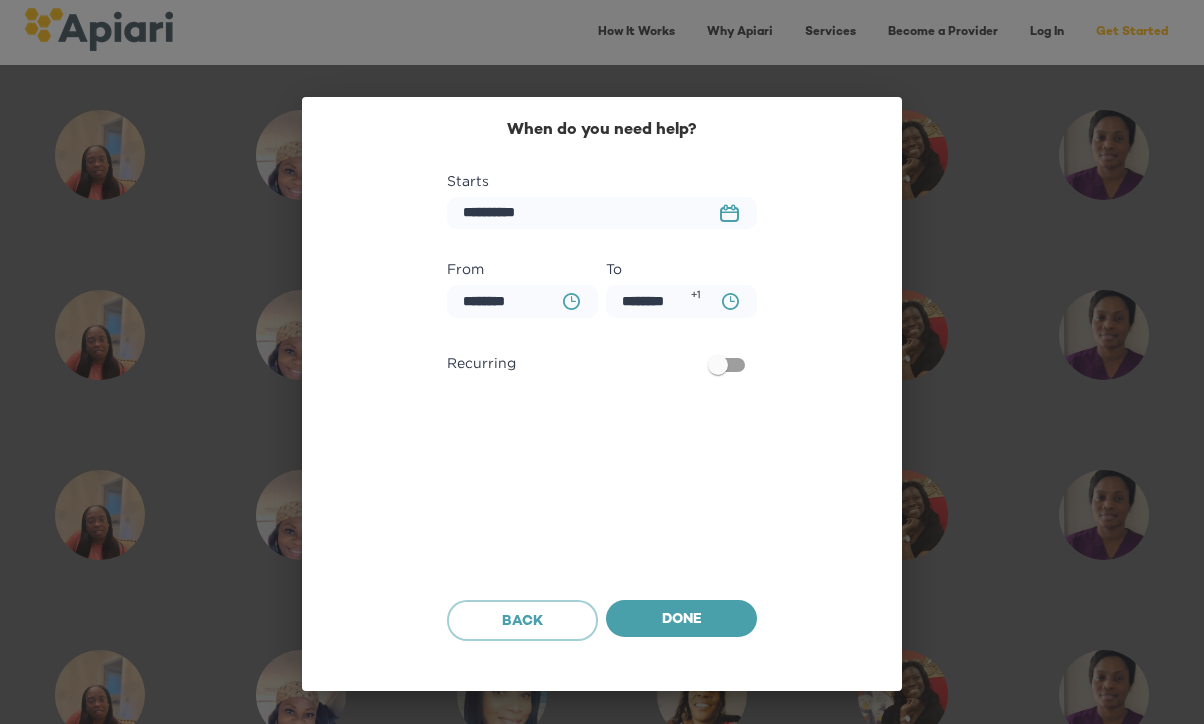 click on "A4A3651C-AC5F-40B0-9B70-71775155E936 Created with sketchtool." 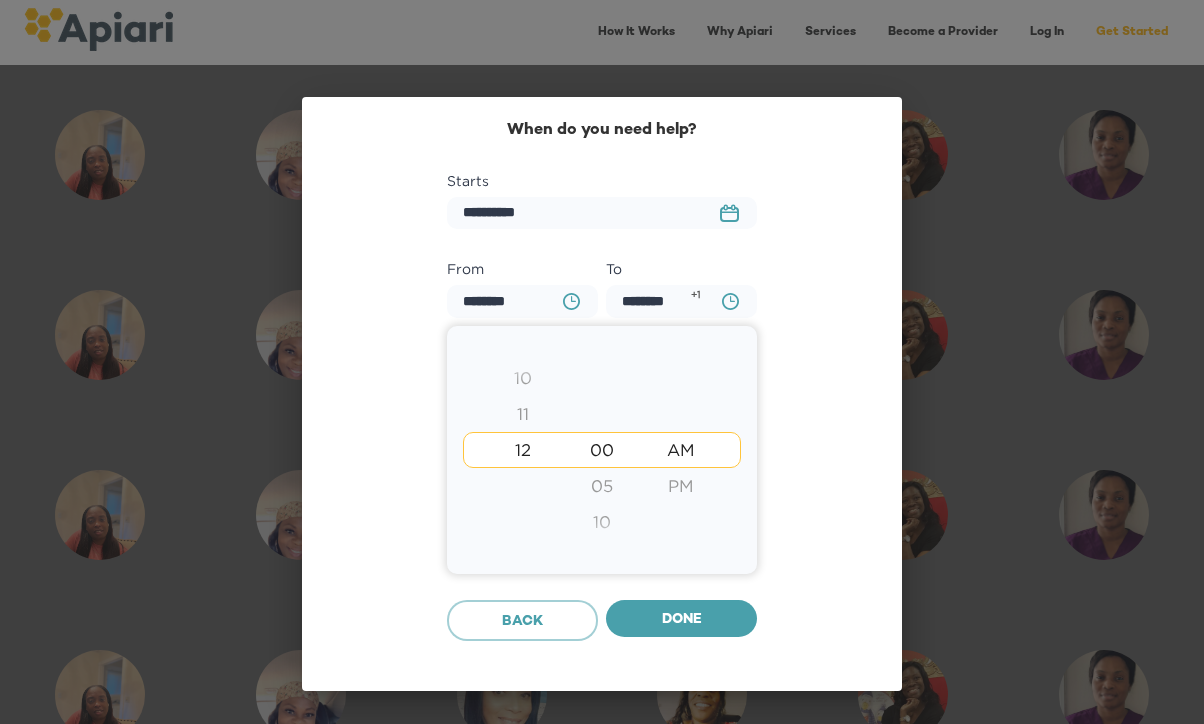 click on "11" at bounding box center (522, 414) 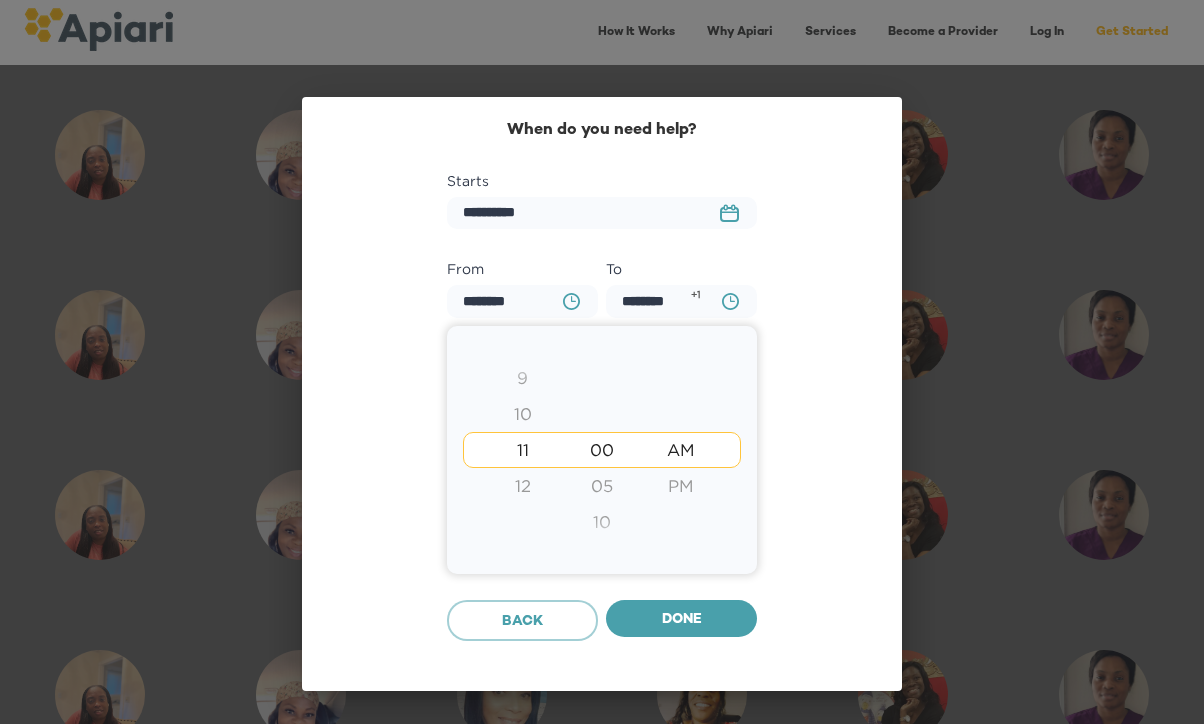 click on "10" at bounding box center [522, 414] 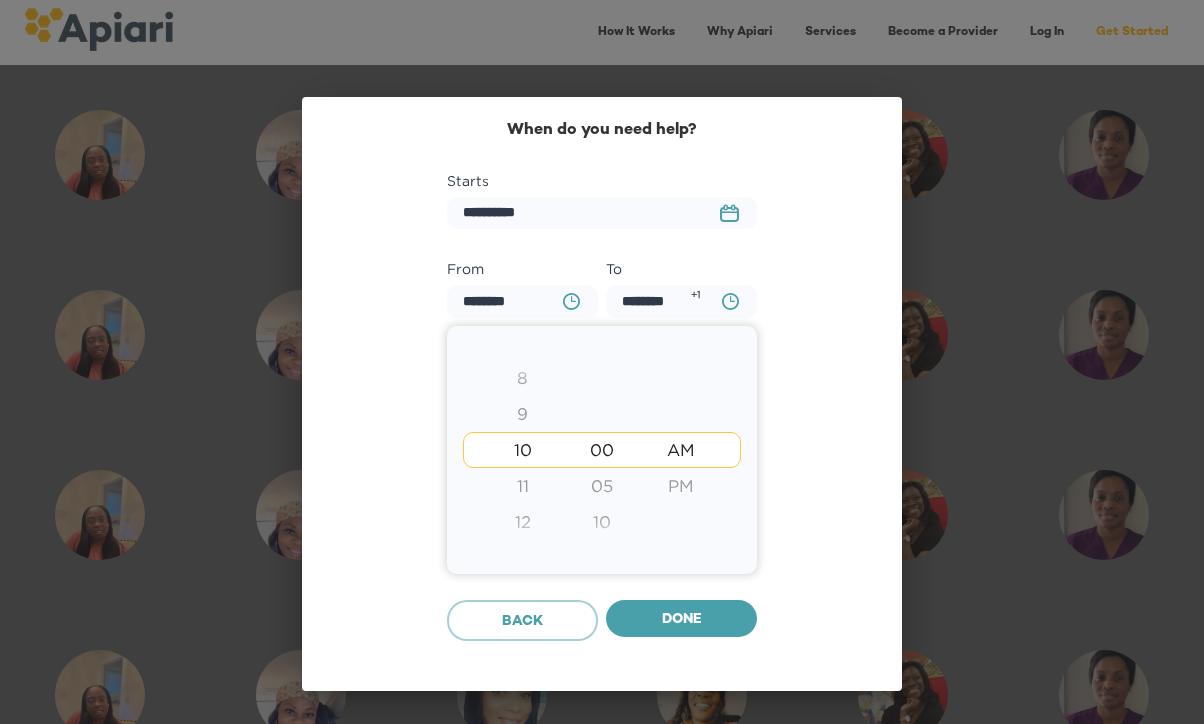 click on "9" at bounding box center (522, 414) 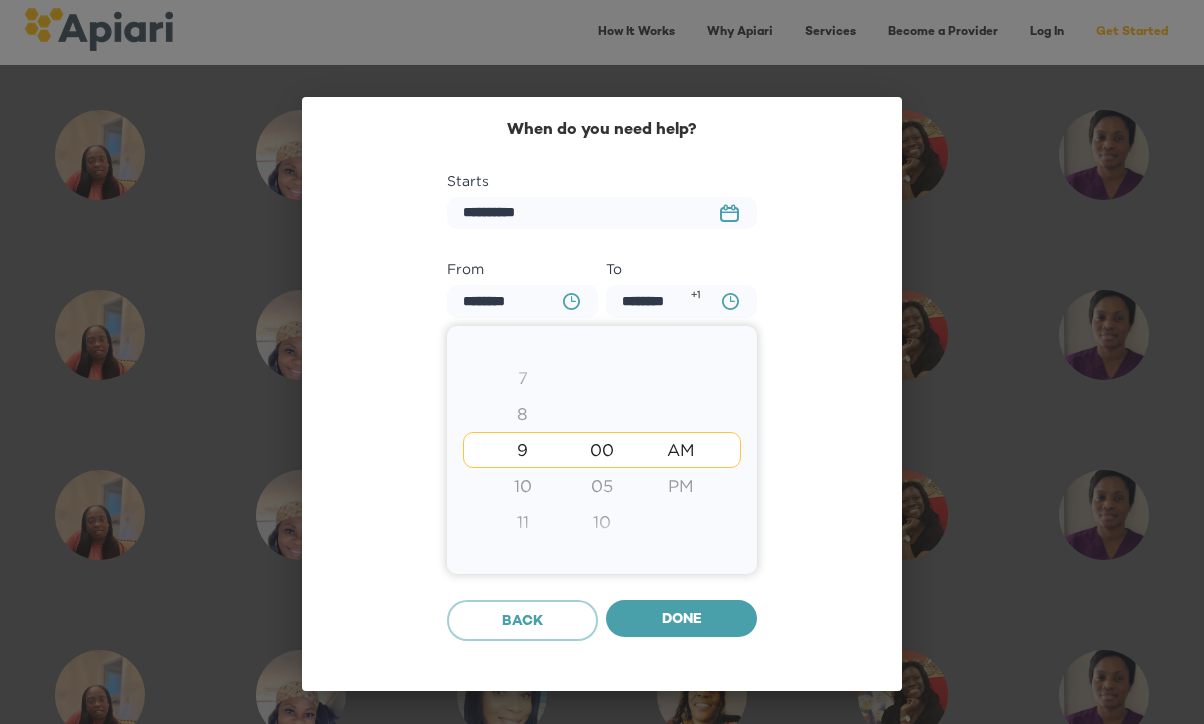 click on "8" at bounding box center (522, 414) 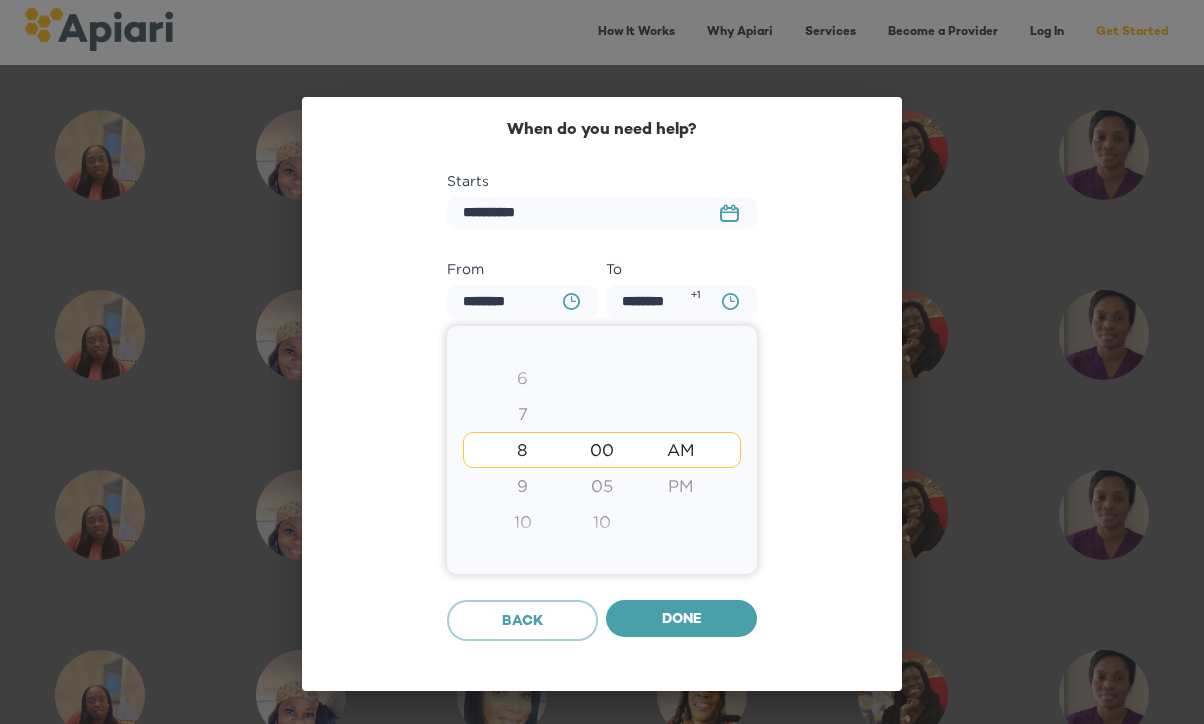 click on "7" at bounding box center [522, 414] 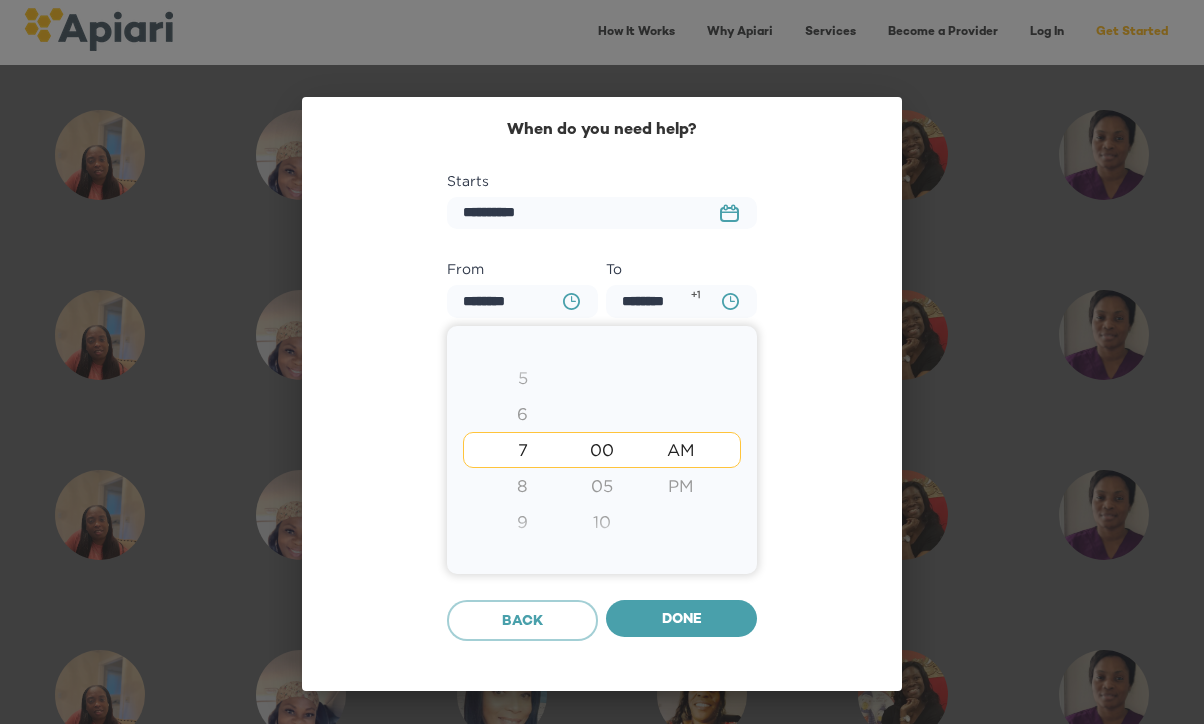 click on "6" at bounding box center [522, 414] 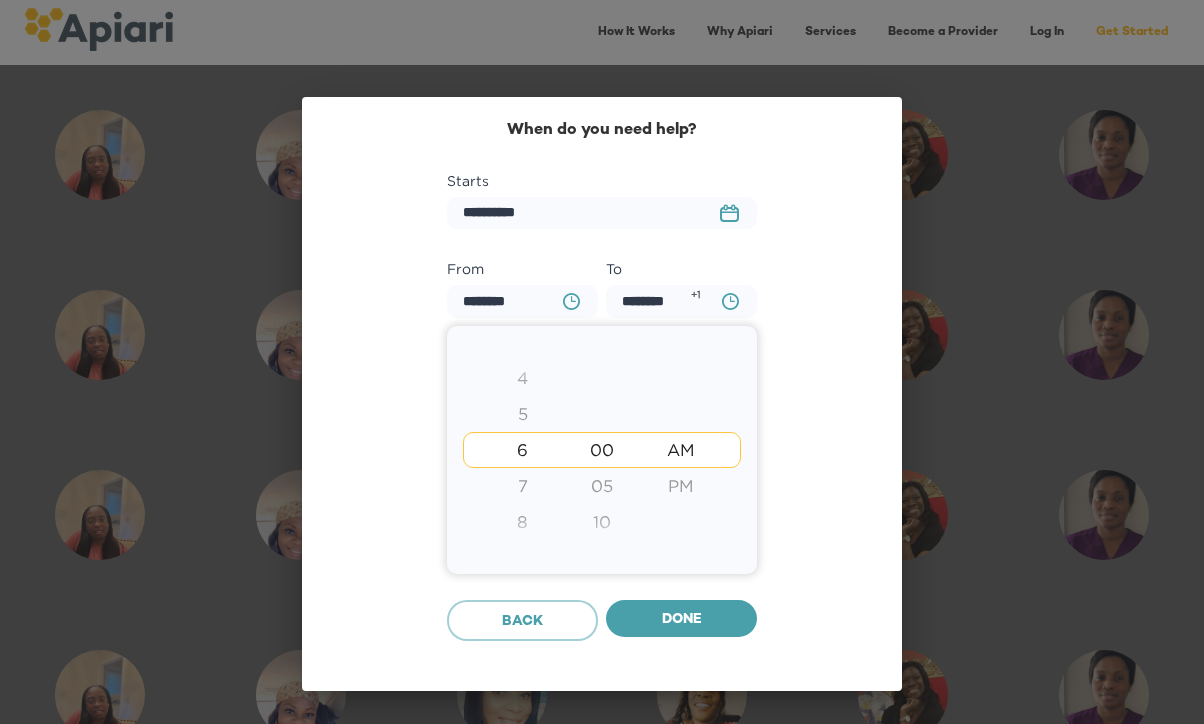 click at bounding box center (602, 362) 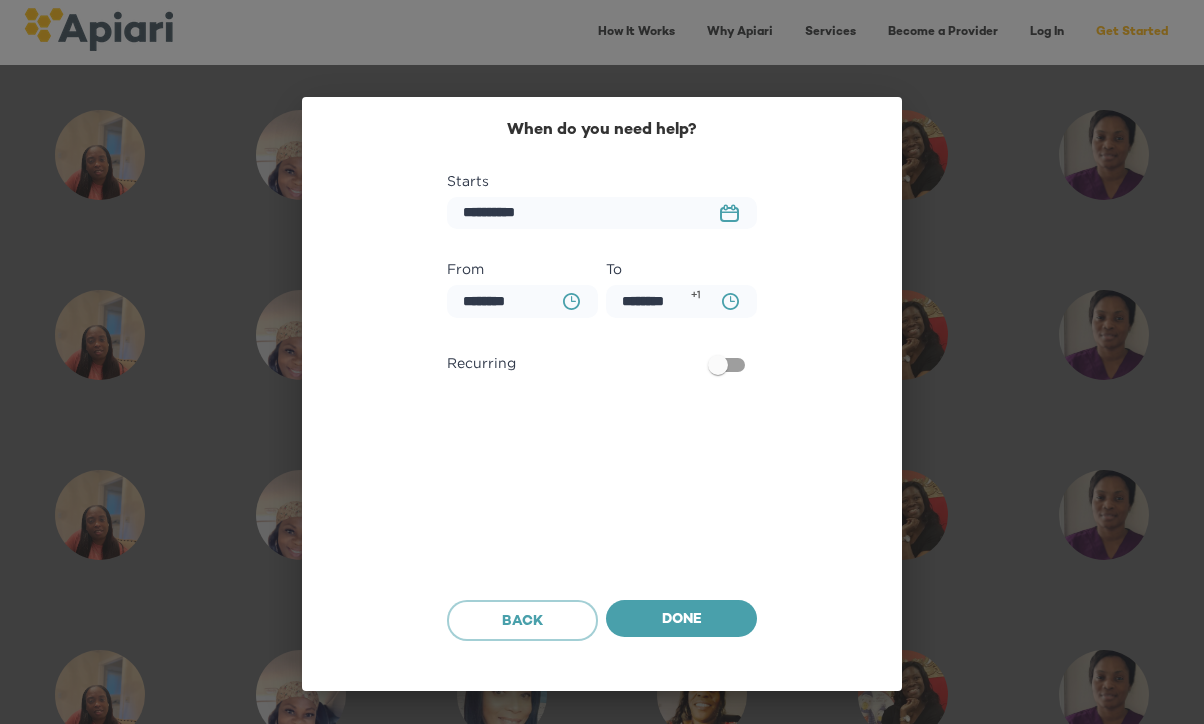 click on "A4A3651C-AC5F-40B0-9B70-71775155E936 Created with sketchtool." 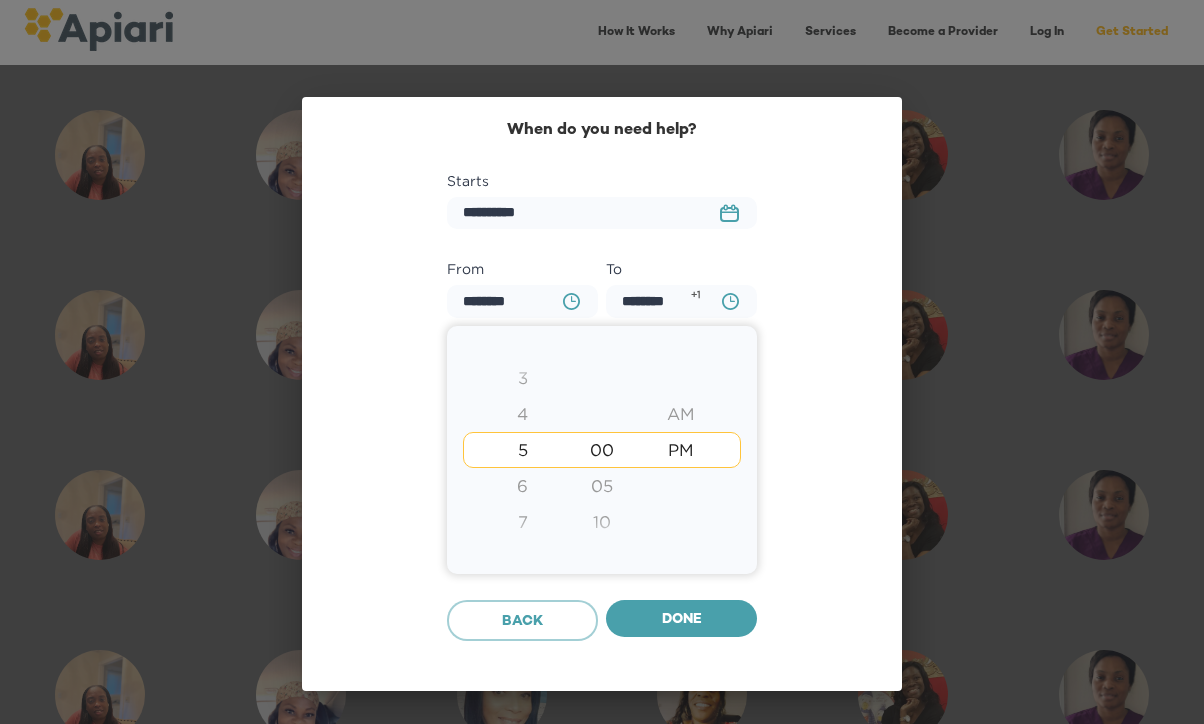 click on "6" at bounding box center (522, 486) 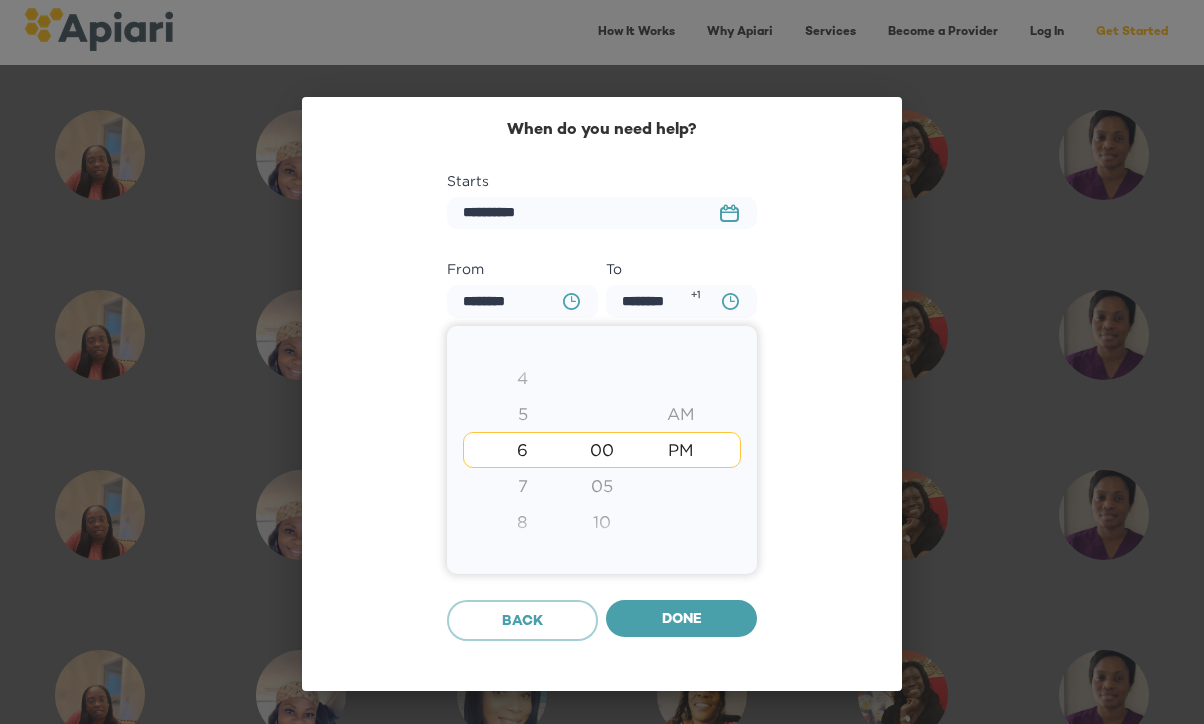 click at bounding box center [602, 362] 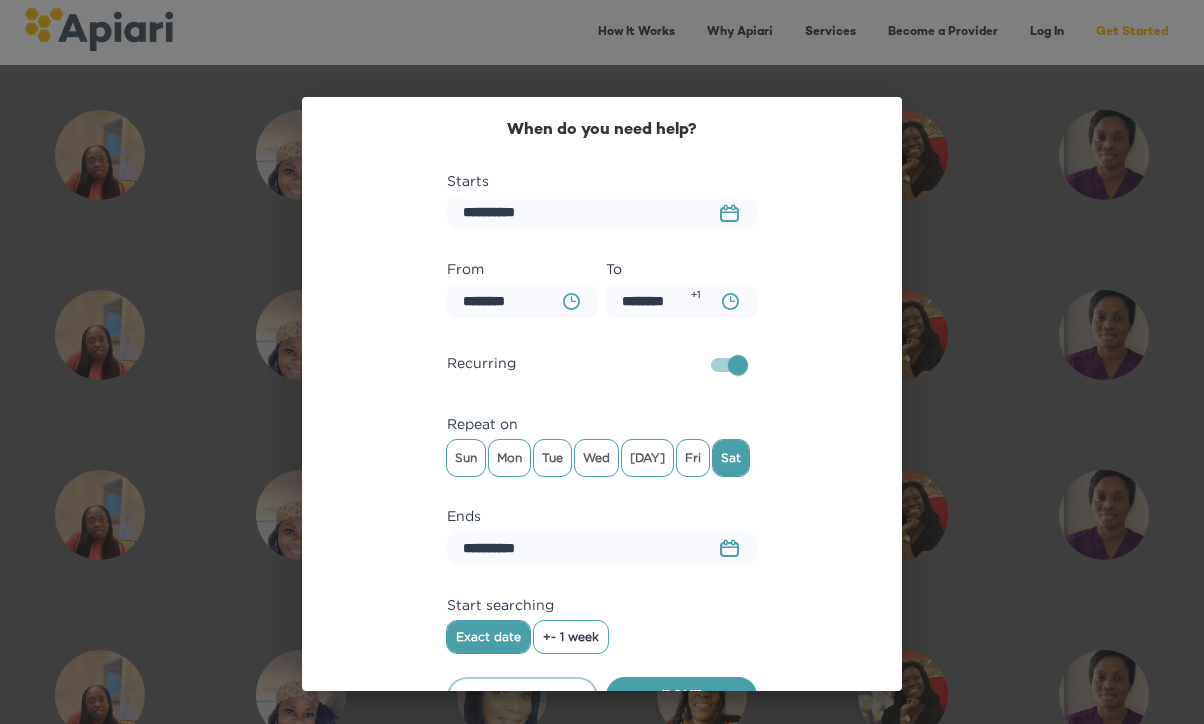 scroll, scrollTop: 40, scrollLeft: 0, axis: vertical 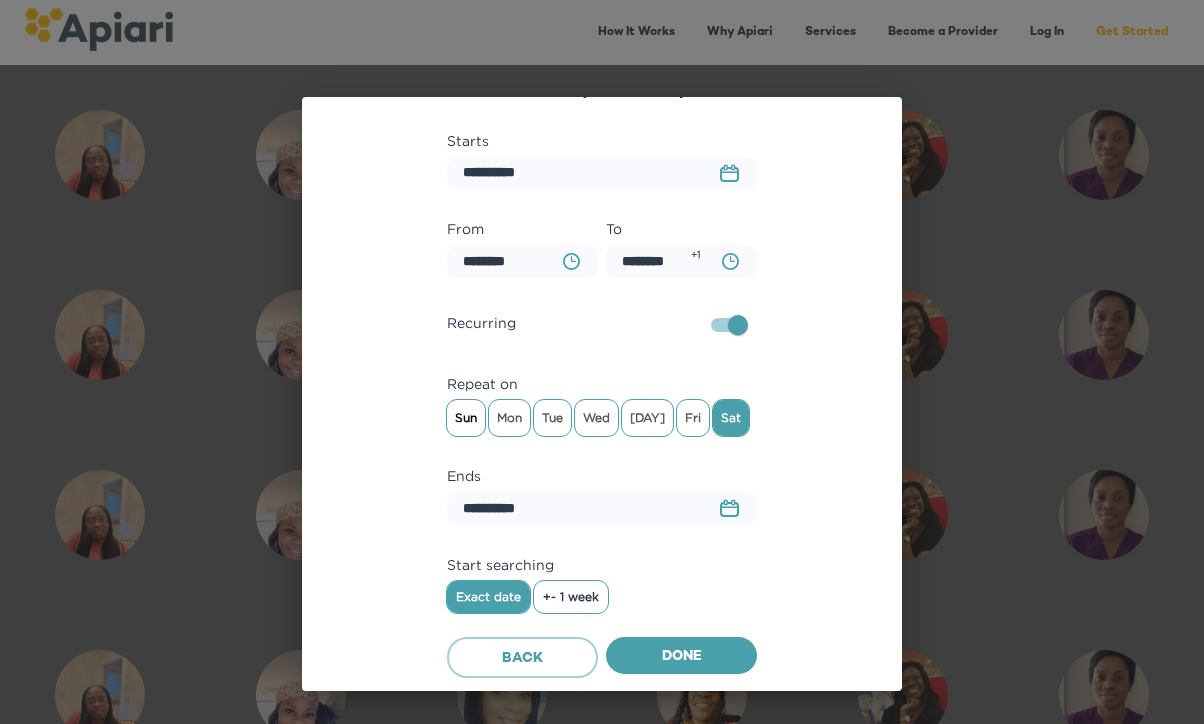 click on "Sun" at bounding box center (466, 418) 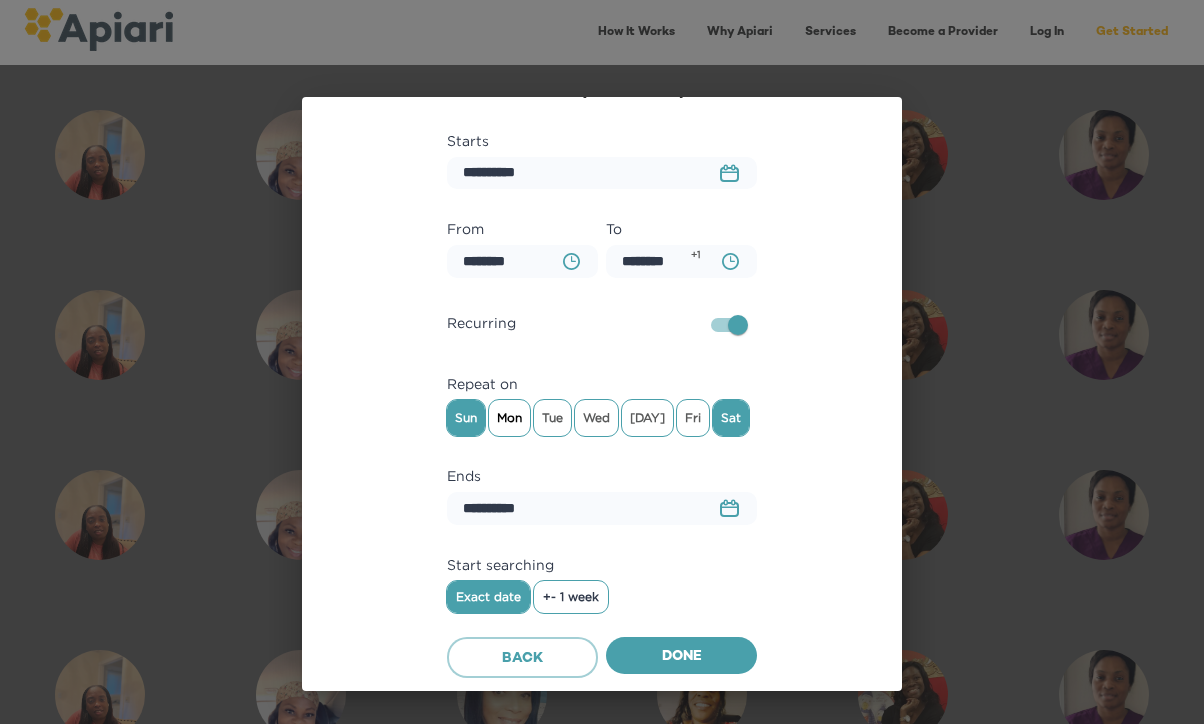 click on "Mon" at bounding box center [509, 418] 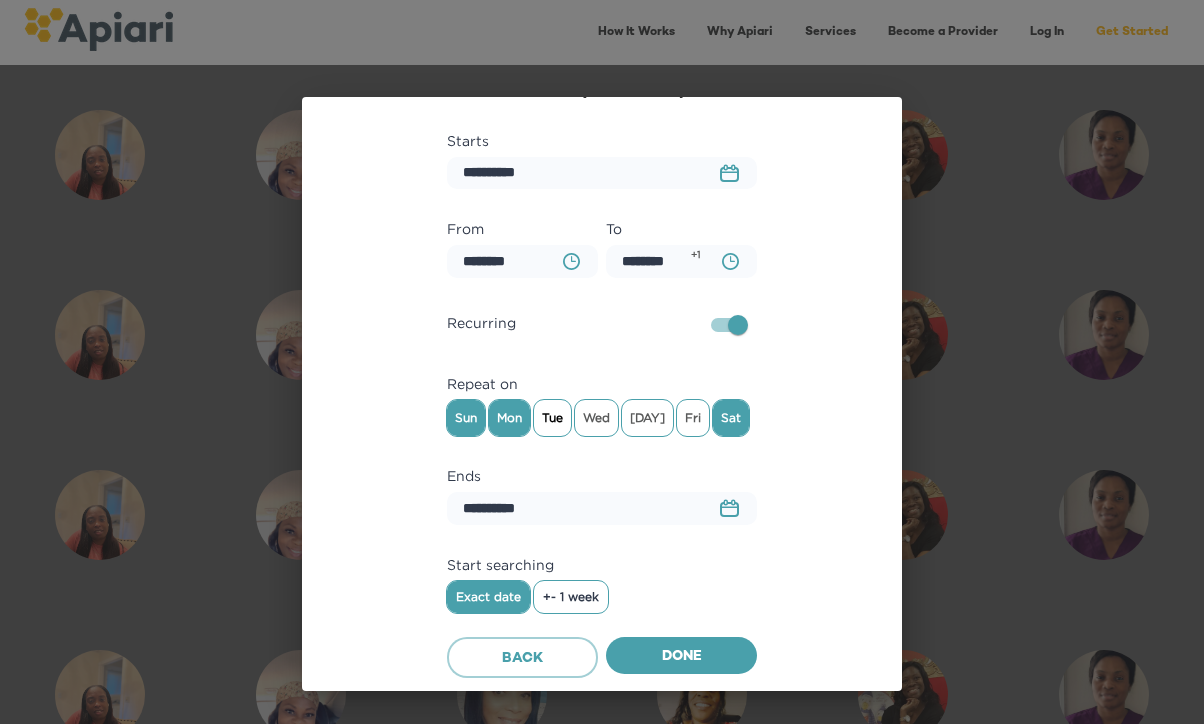 click on "Tue" at bounding box center (552, 418) 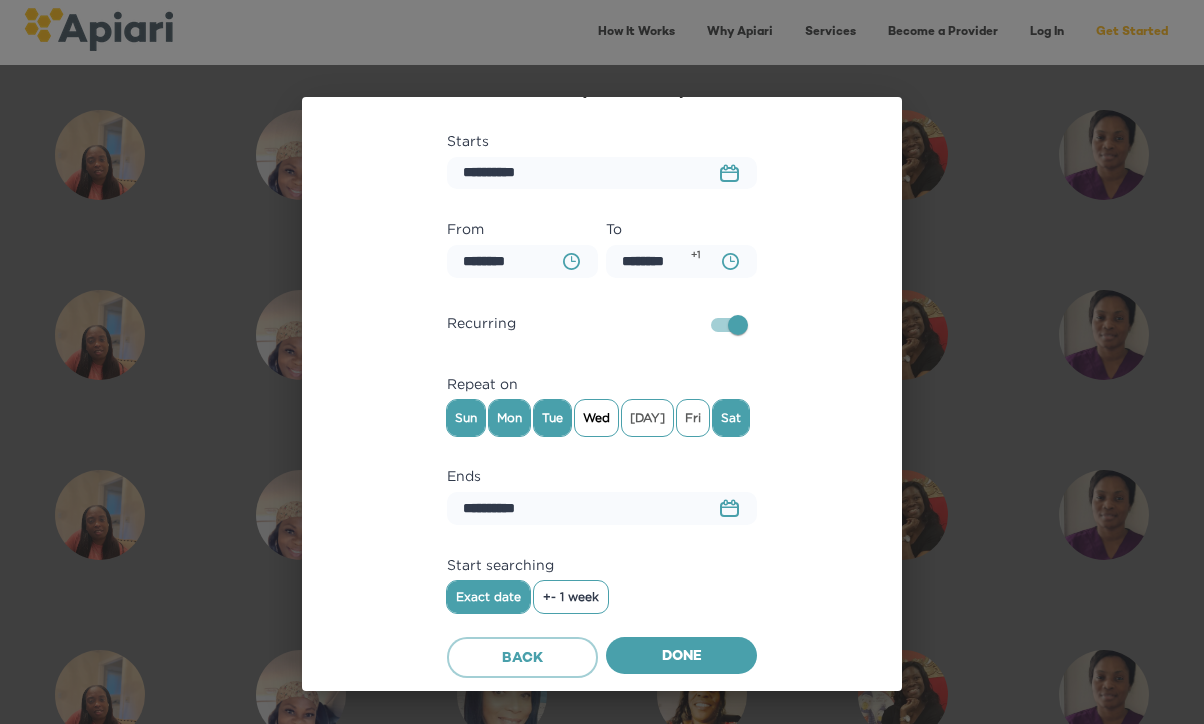 click on "Wed" at bounding box center (596, 418) 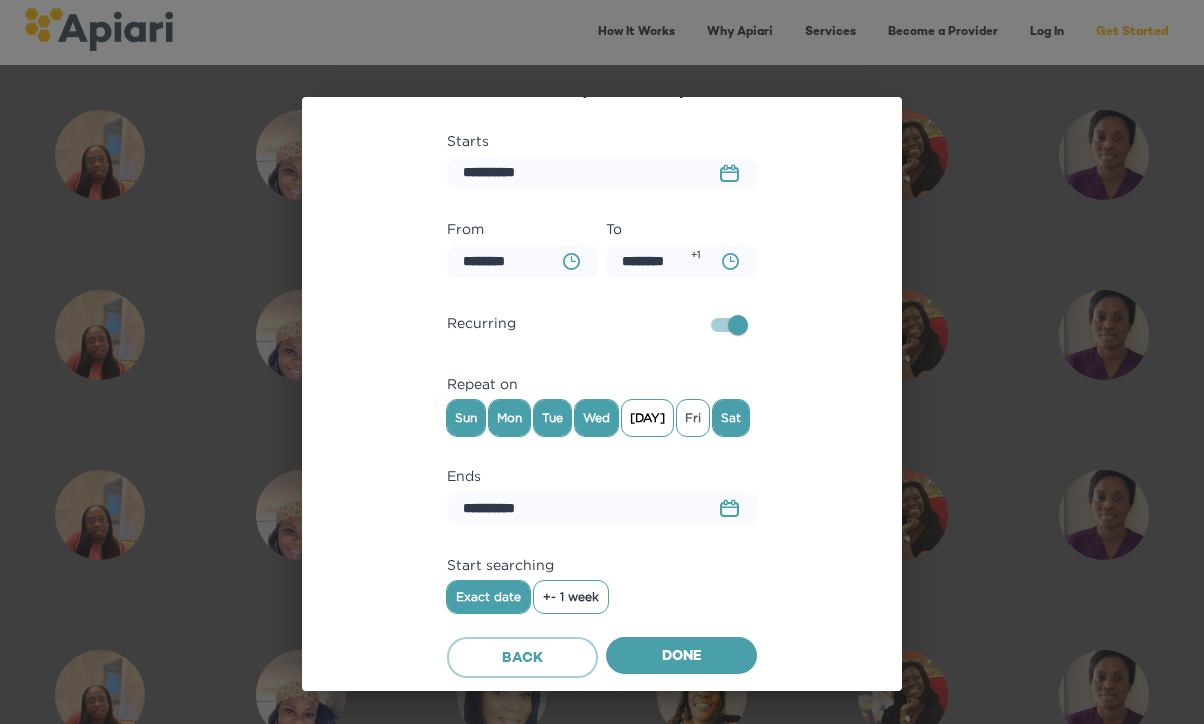 click on "[DAY]" at bounding box center (647, 418) 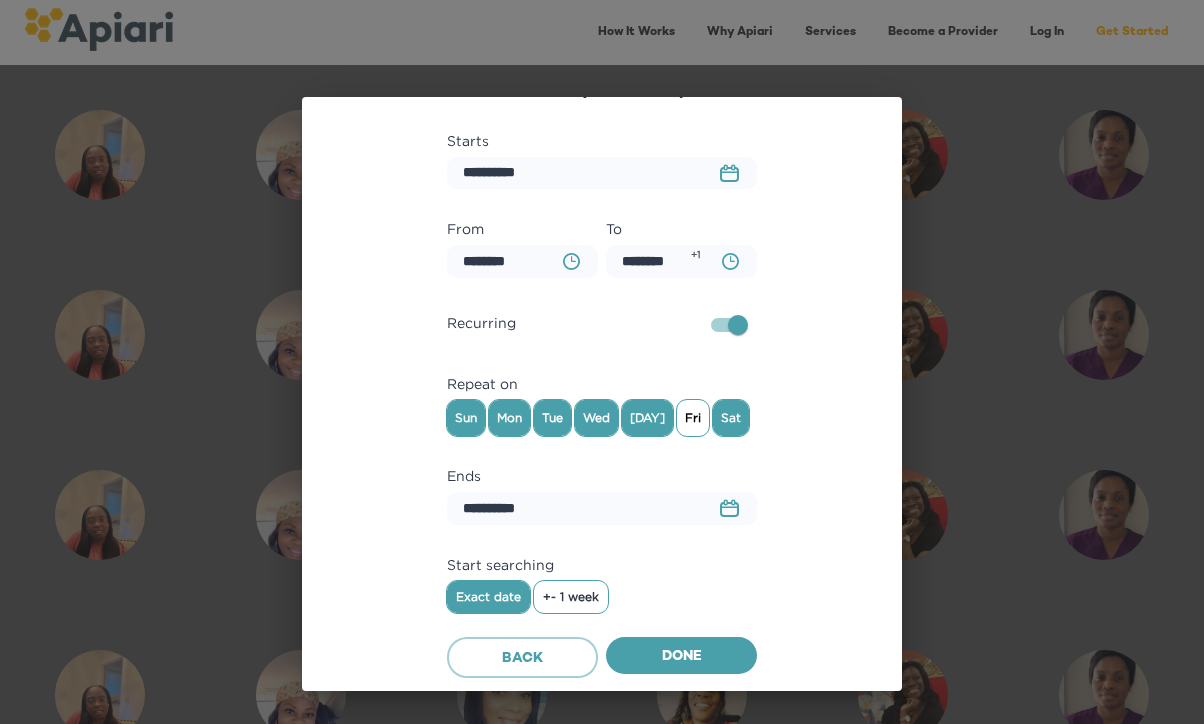click on "Fri" at bounding box center (693, 418) 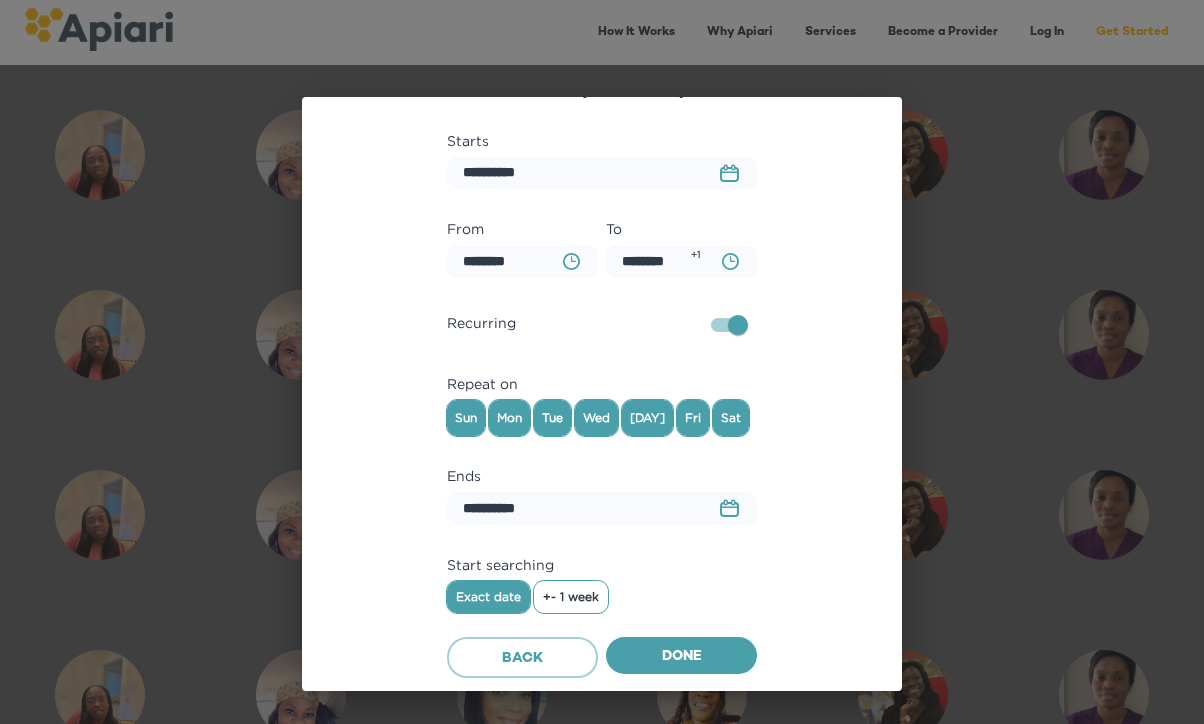 click on "+- 1 week" at bounding box center (571, 597) 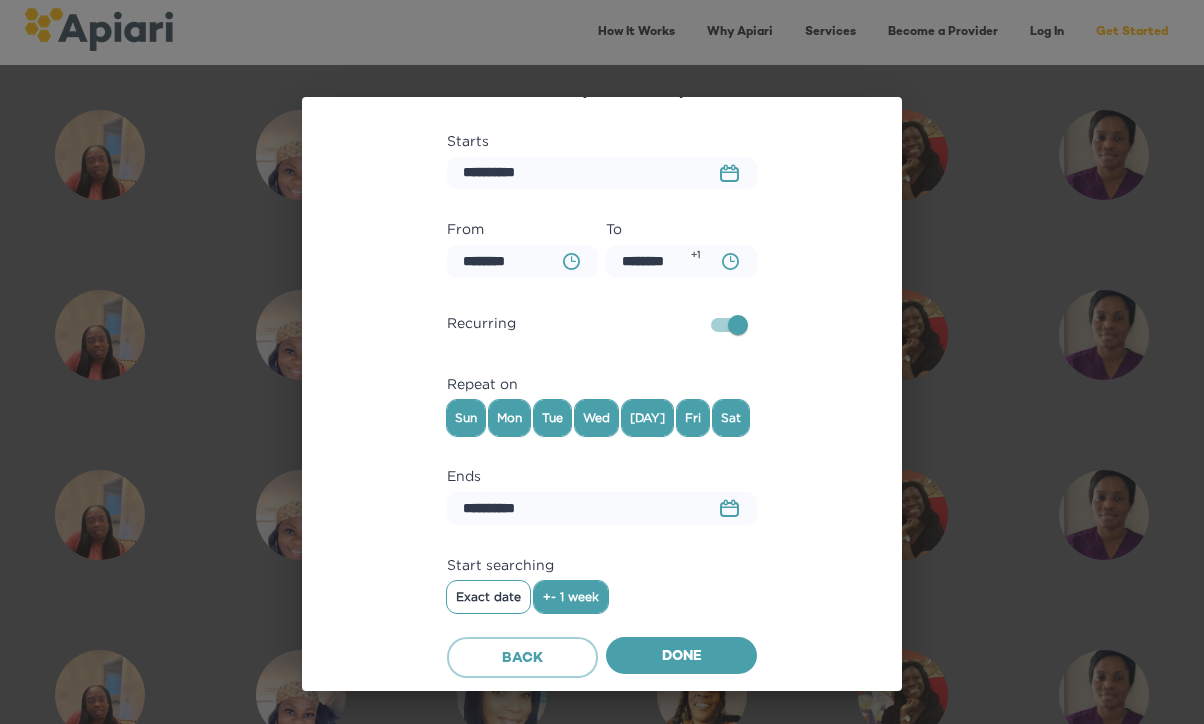 click on "Created with sketchtool." 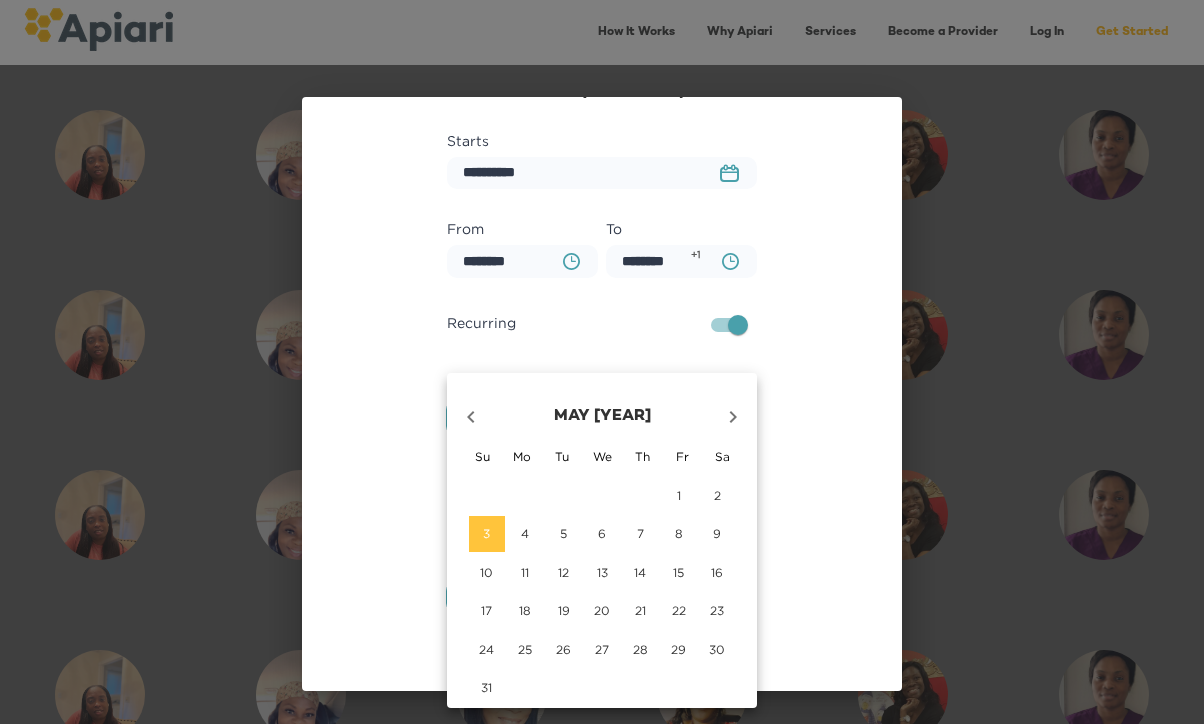 click 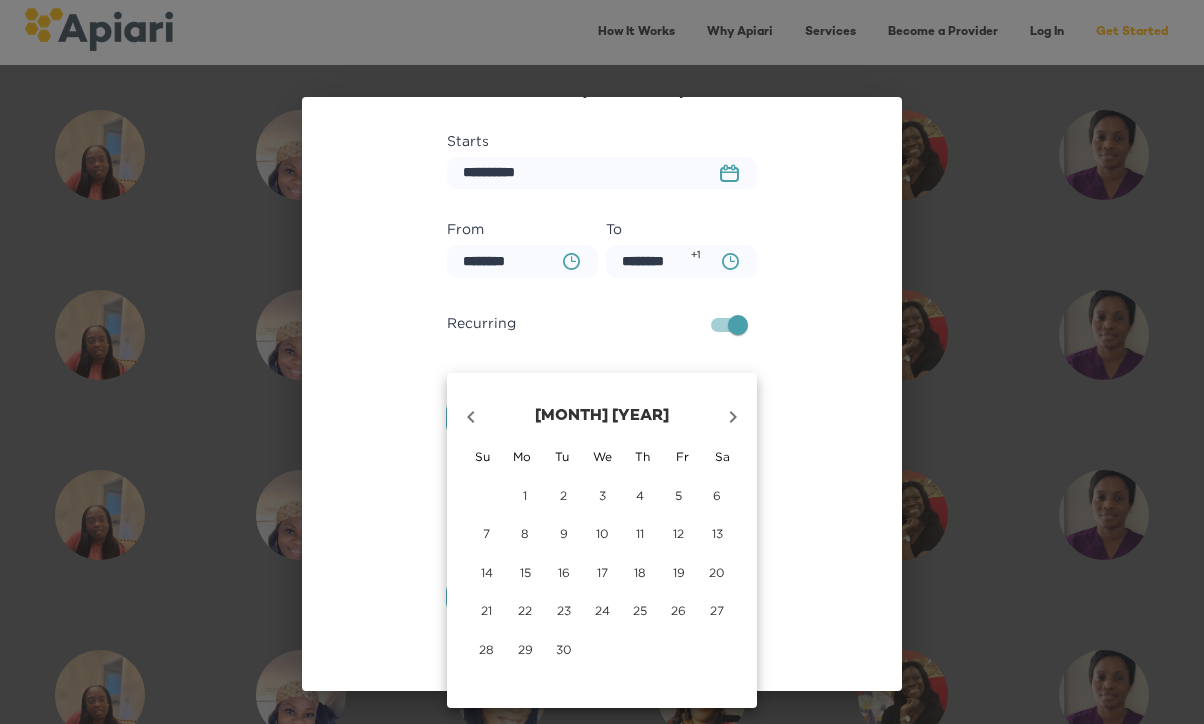 click 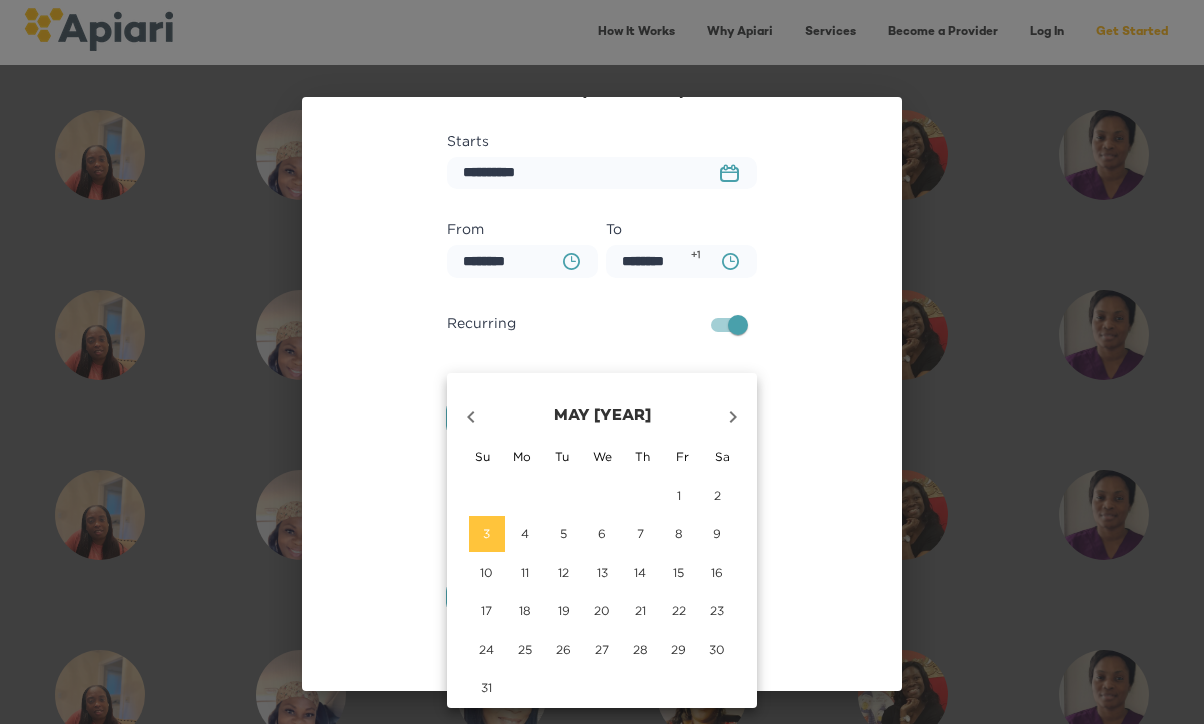 click on "31" at bounding box center (486, 687) 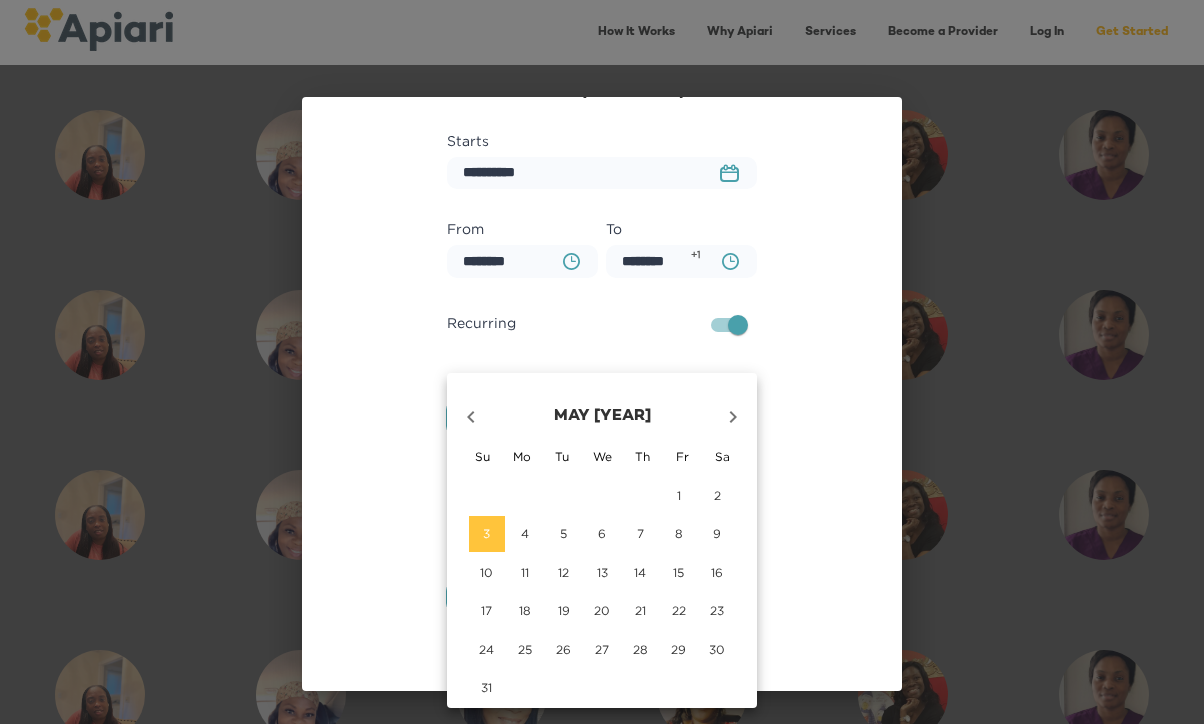 type on "**********" 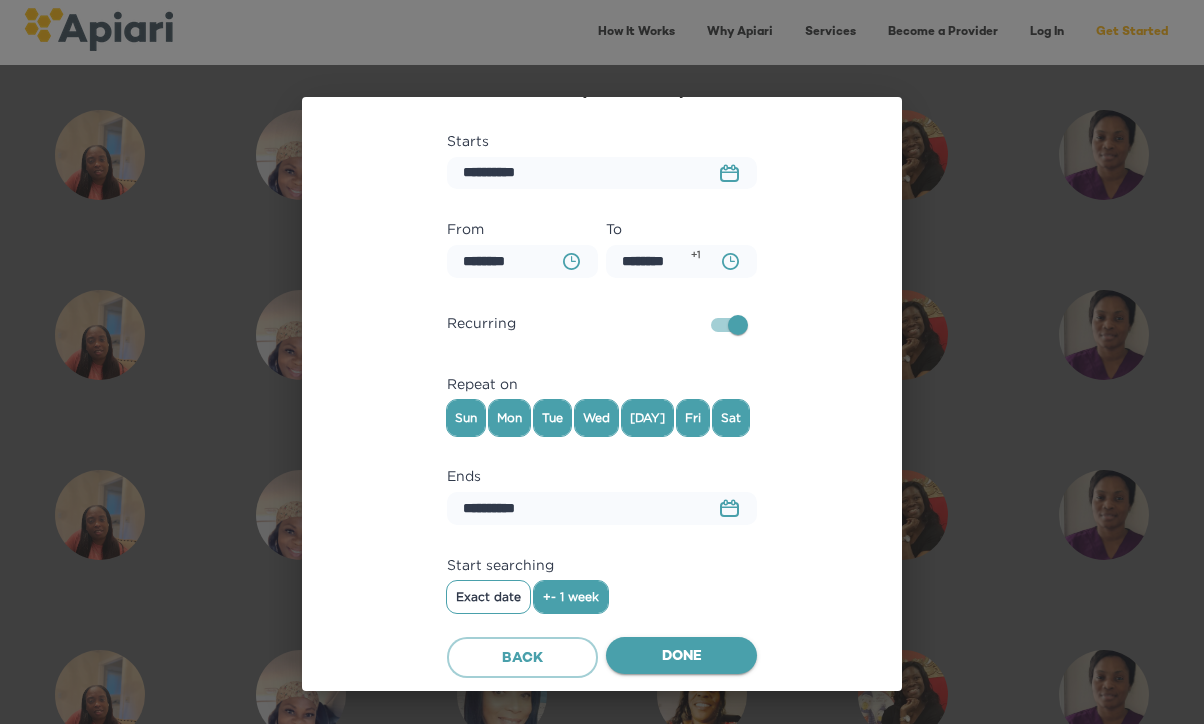 click on "Done" at bounding box center (681, 657) 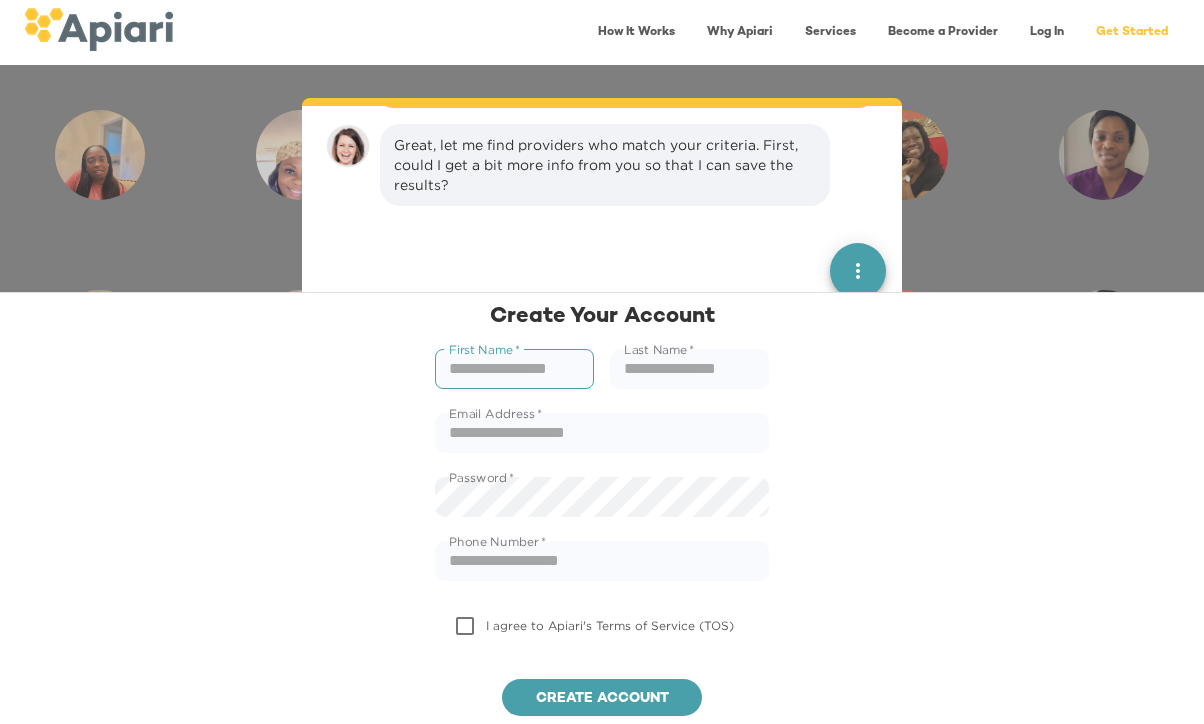 scroll, scrollTop: 1080, scrollLeft: 0, axis: vertical 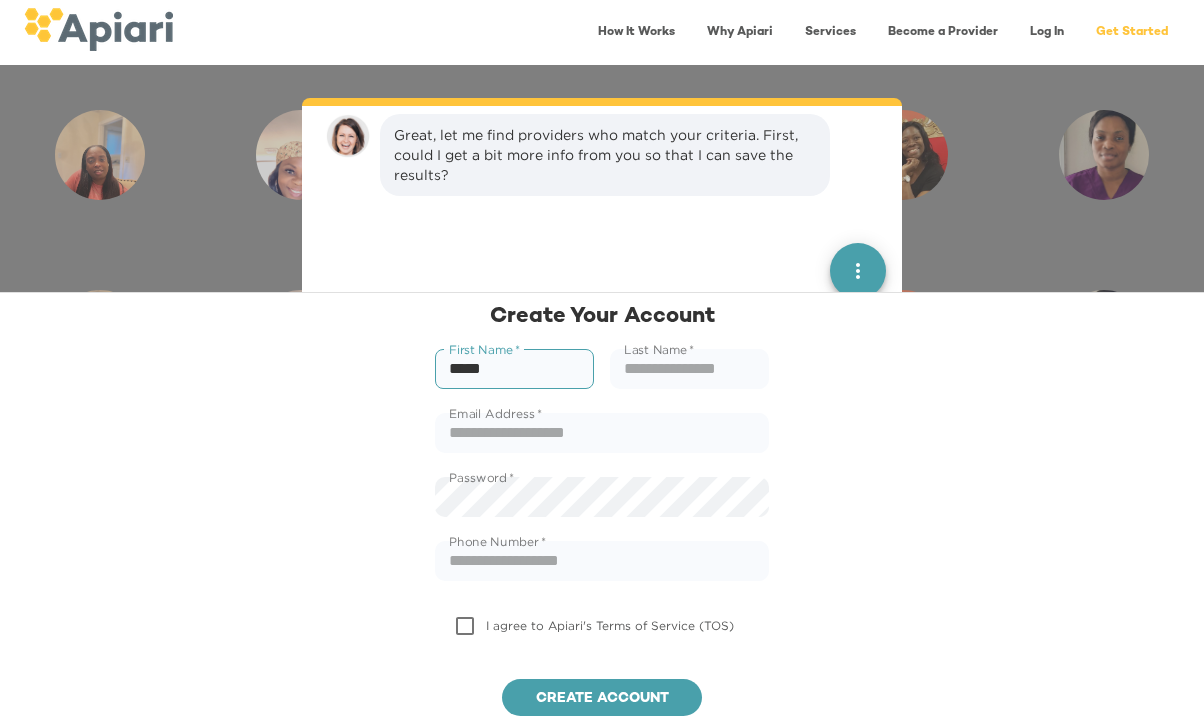 type on "*****" 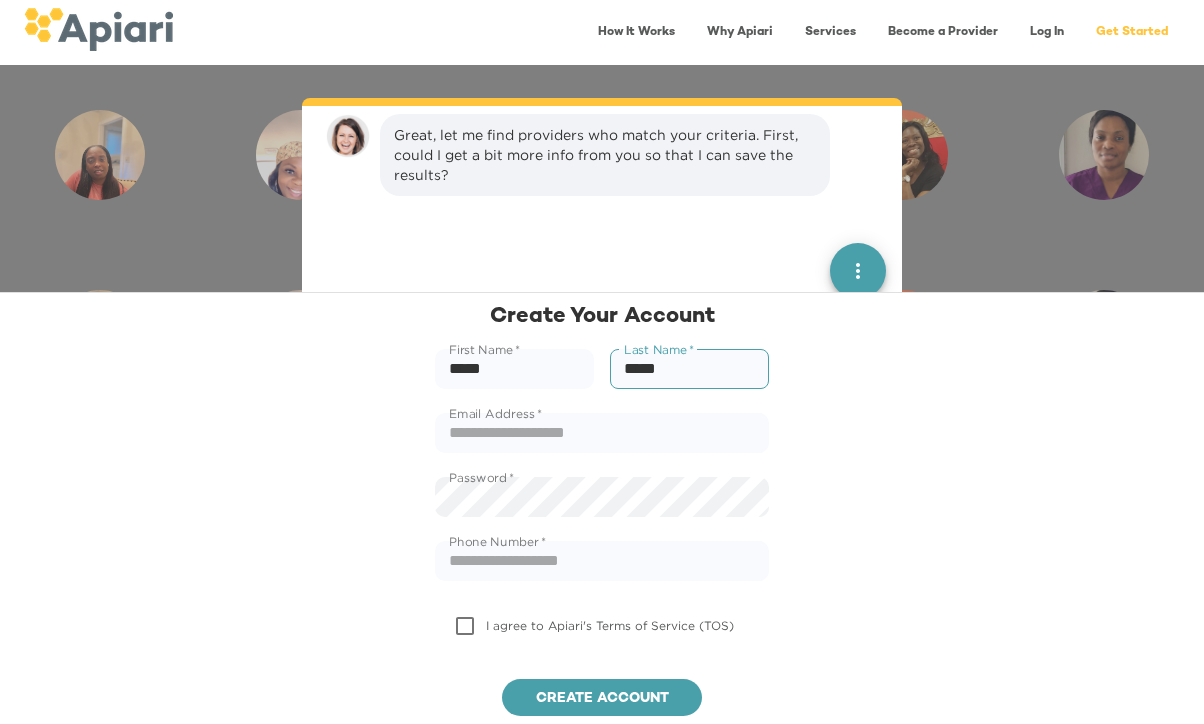 type on "*****" 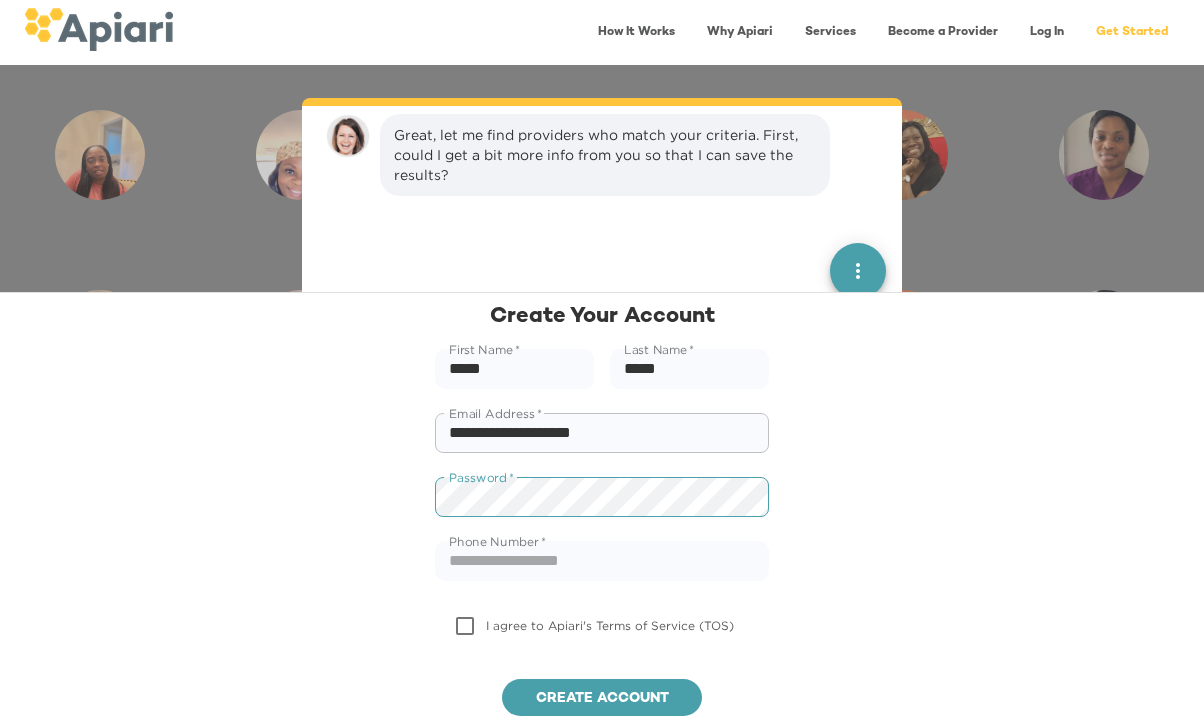 click on "**********" at bounding box center (602, 433) 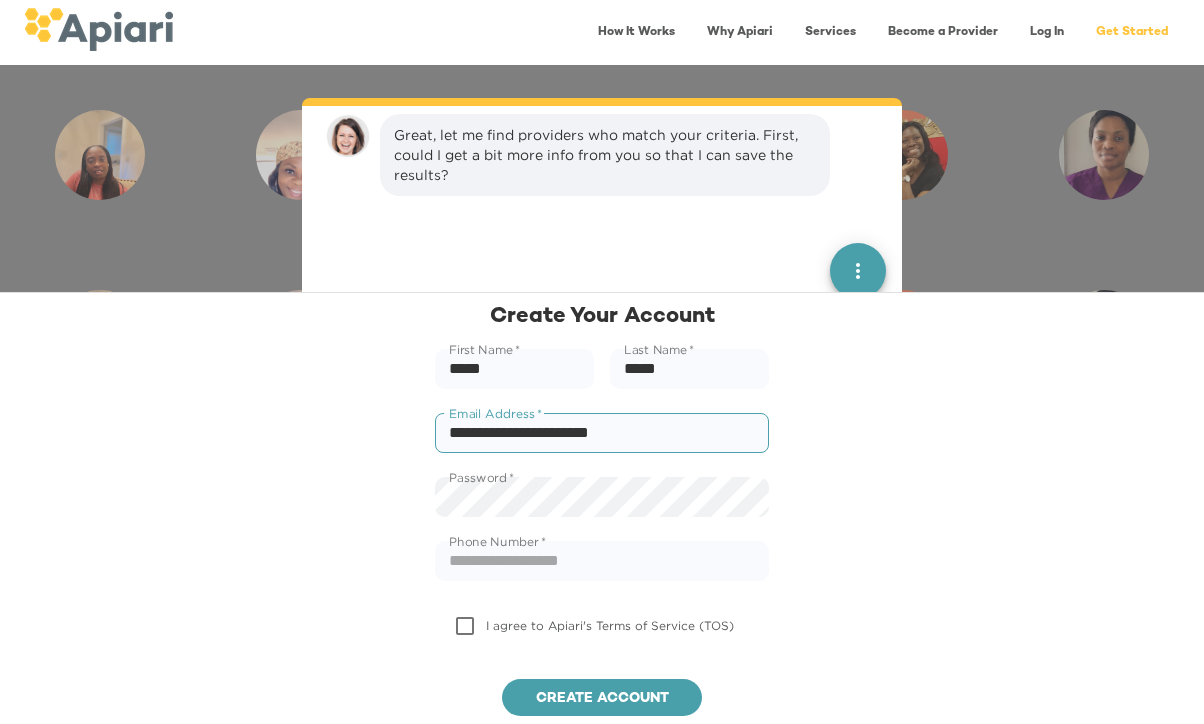 type on "**********" 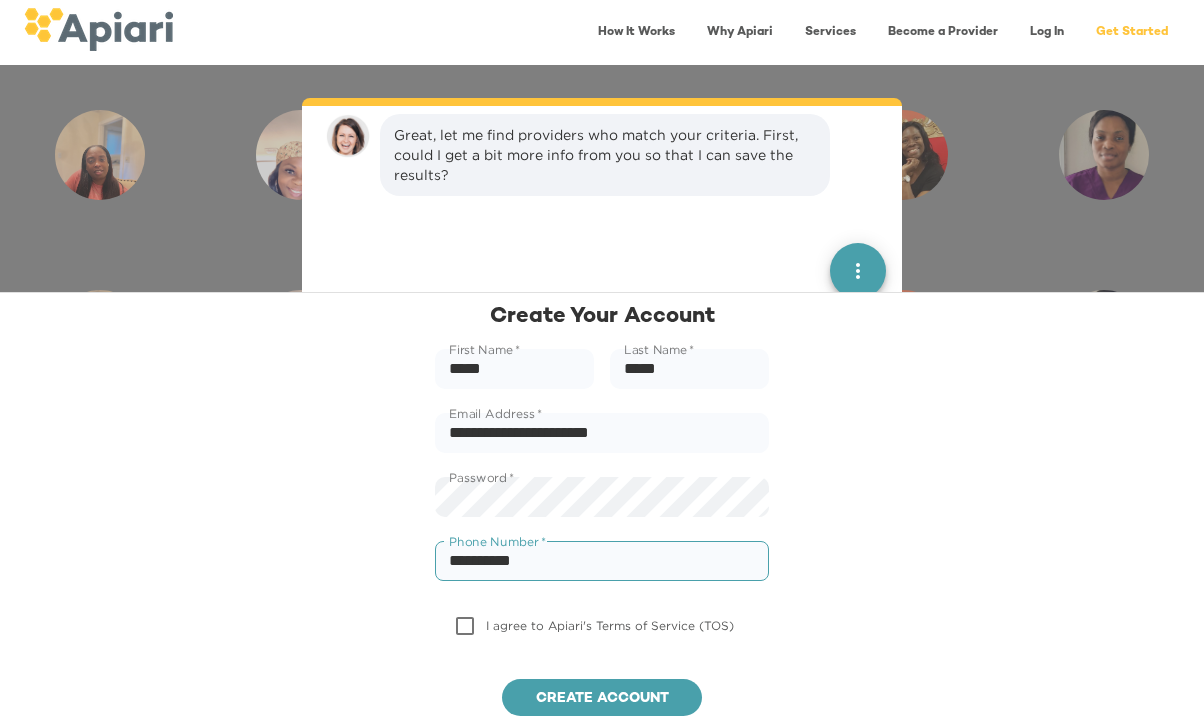type on "**********" 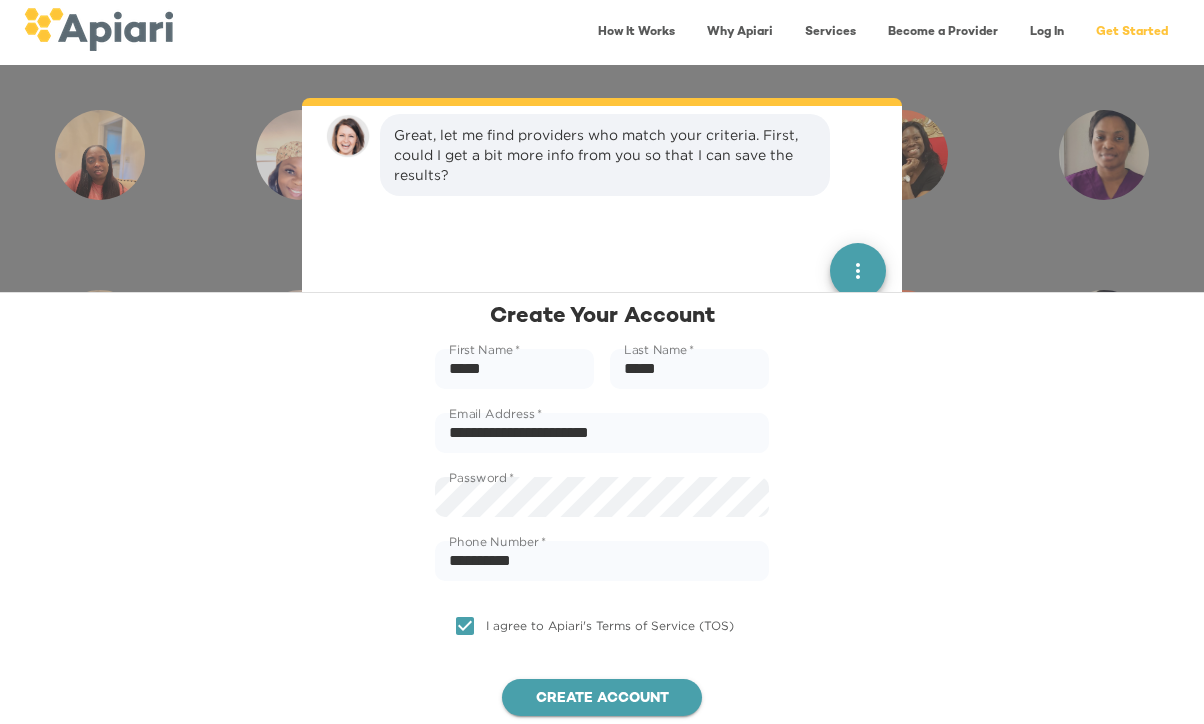 click on "Create account" at bounding box center (602, 699) 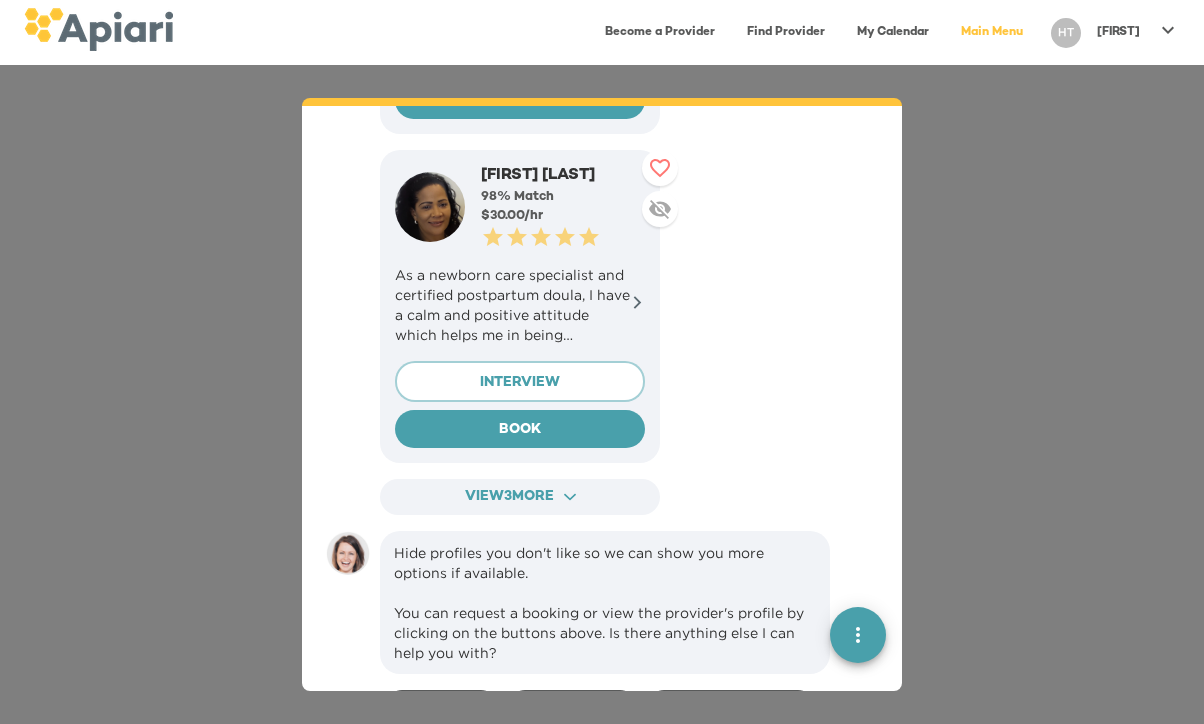 scroll, scrollTop: 2013, scrollLeft: 0, axis: vertical 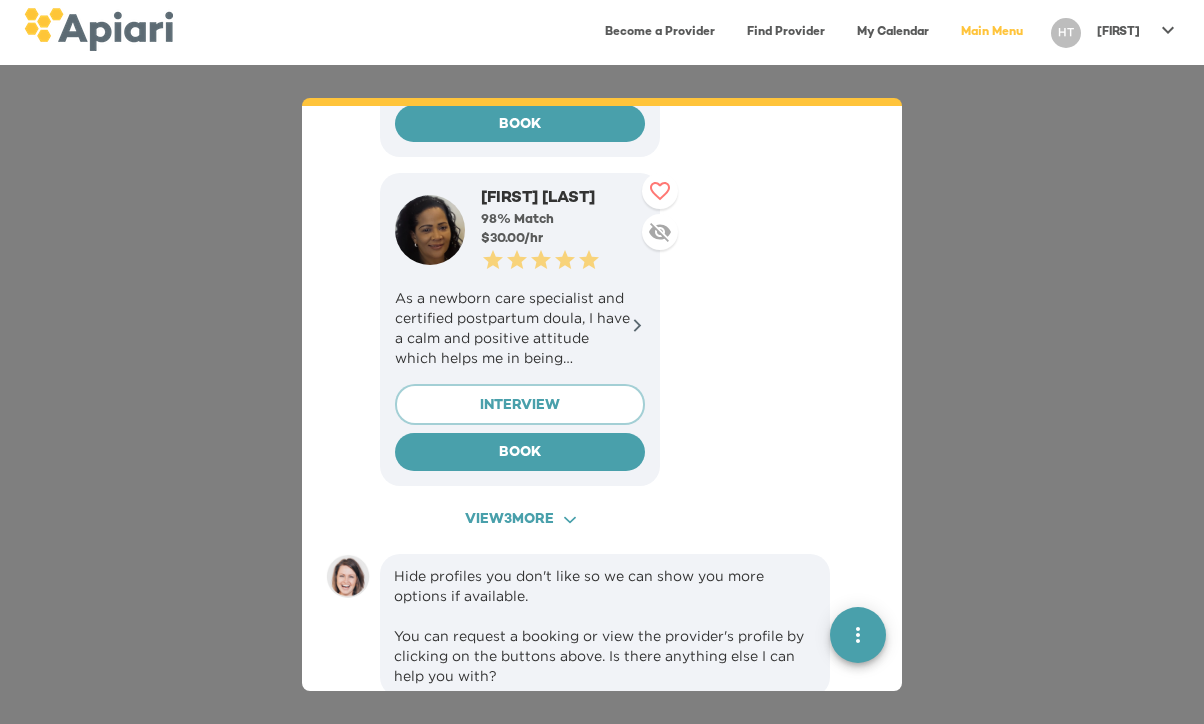 click on "View [NUMBER] more [UUID] Created with sketchtool." at bounding box center [520, 520] 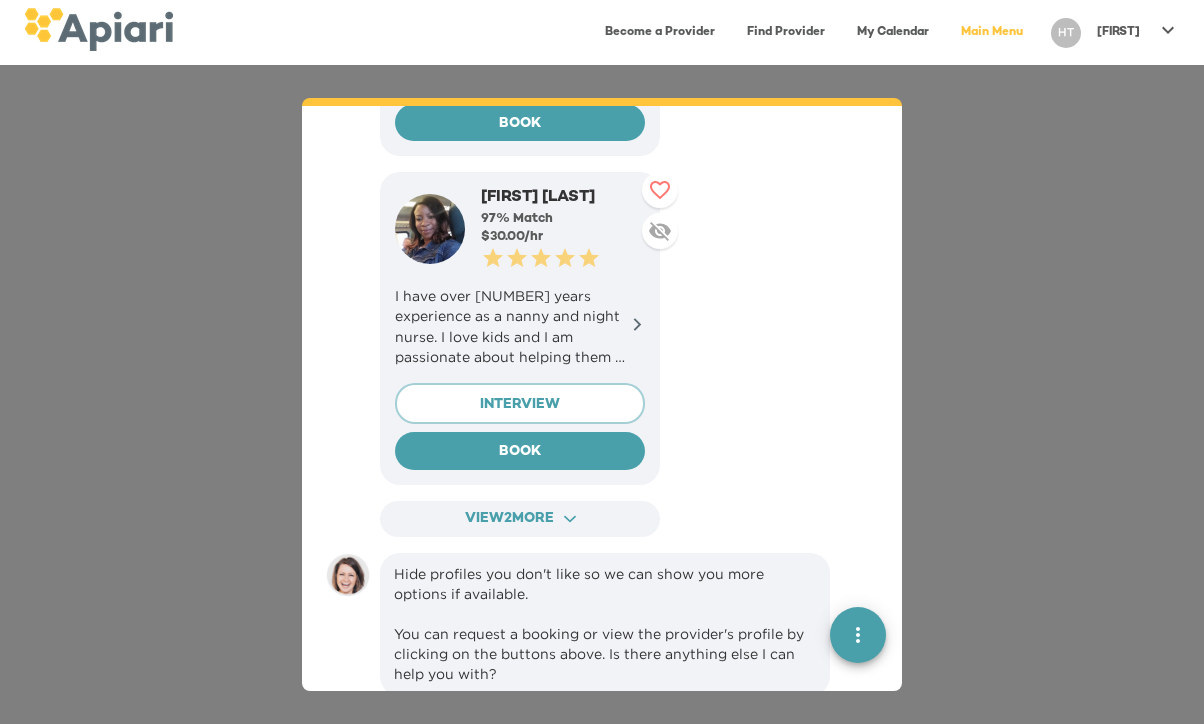 scroll, scrollTop: 3035, scrollLeft: 0, axis: vertical 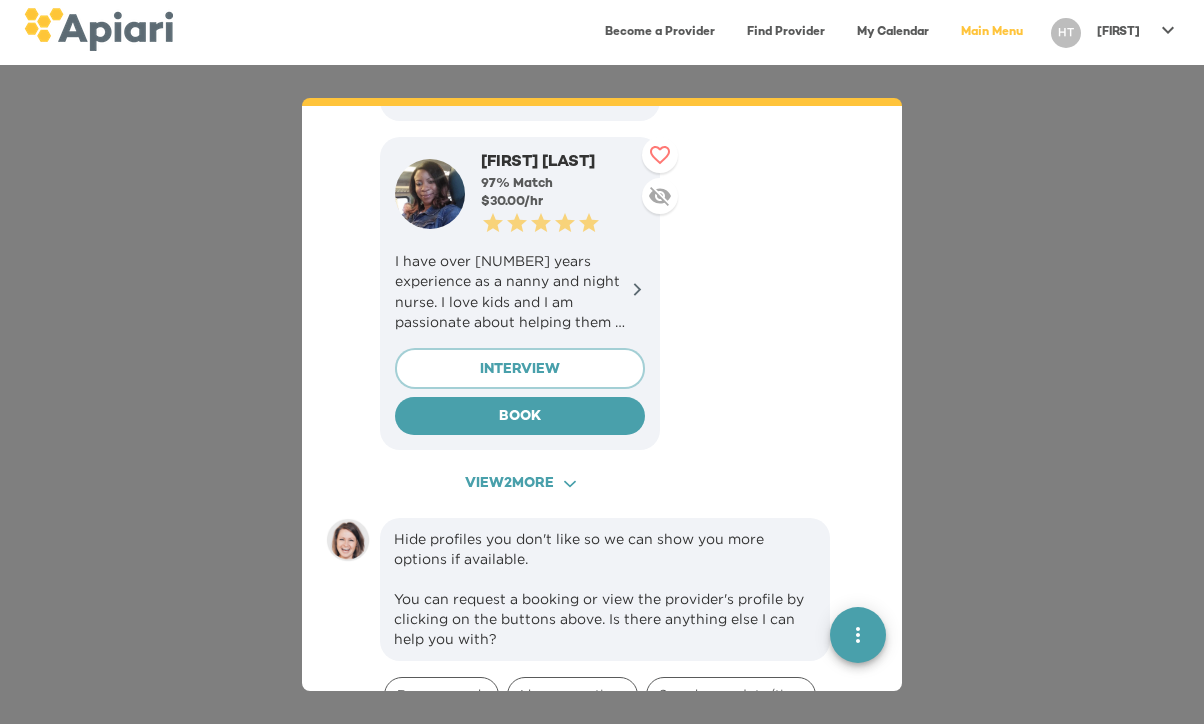 click on "ACAF9A9D-F959-4453-8A96-698DF63F3F06 Created with sketchtool." 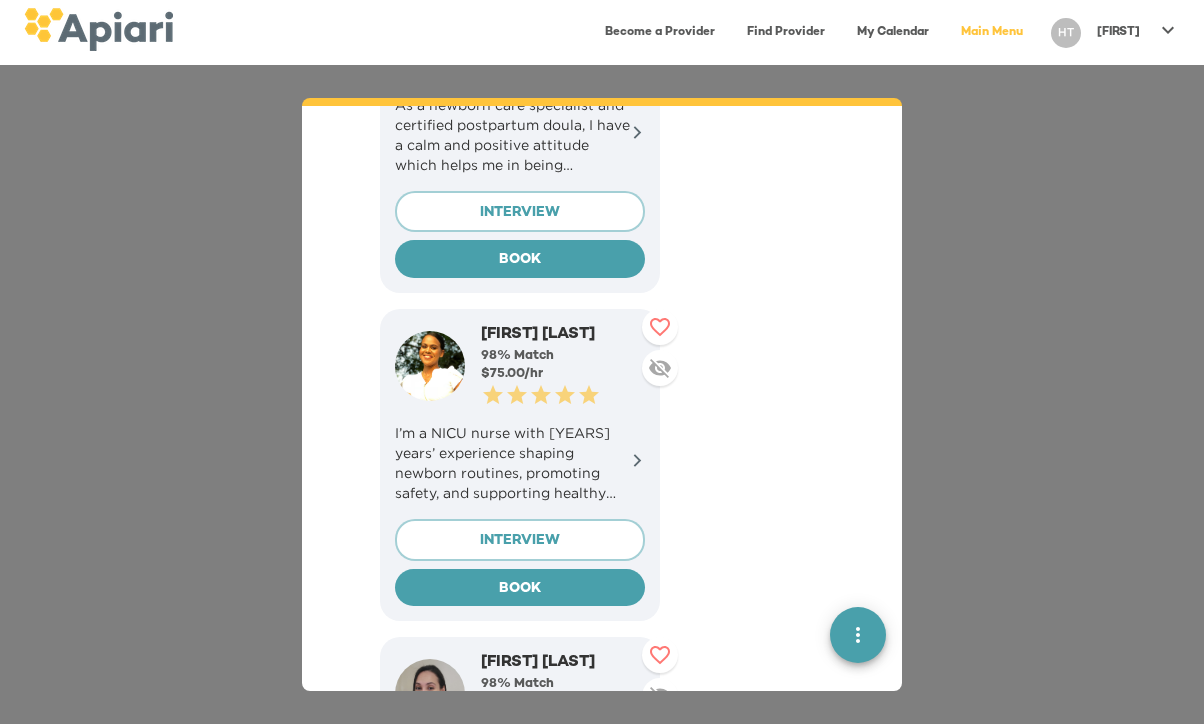 scroll, scrollTop: 2212, scrollLeft: 0, axis: vertical 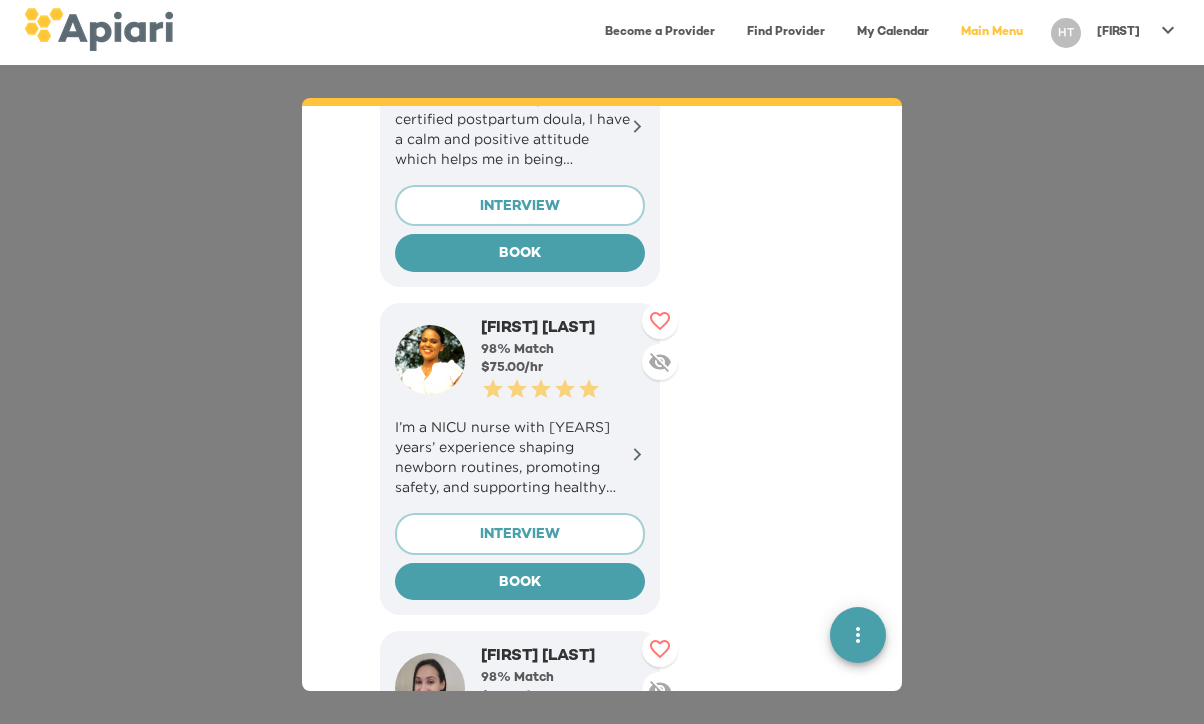 click on "I’m a NICU nurse with [YEARS] years’ experience shaping newborn routines, promoting safety, and supporting healthy sleep from birth." at bounding box center [520, 457] 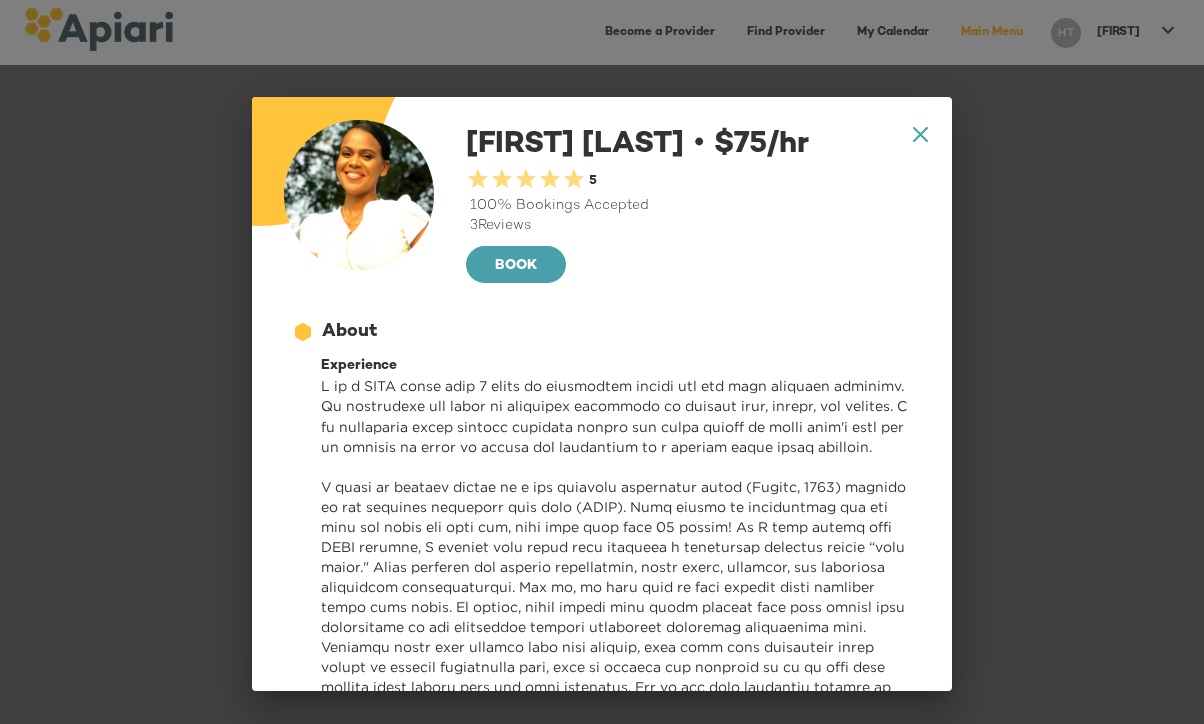 scroll, scrollTop: 0, scrollLeft: 0, axis: both 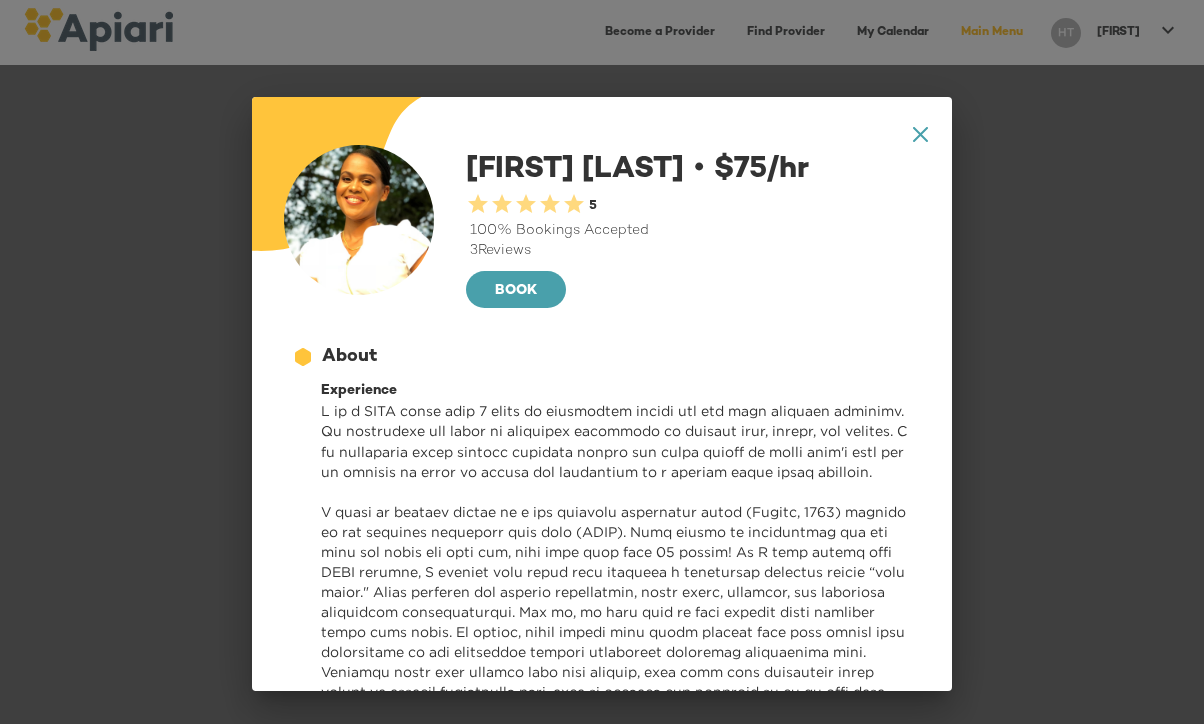 click on "Created with sketchtool." 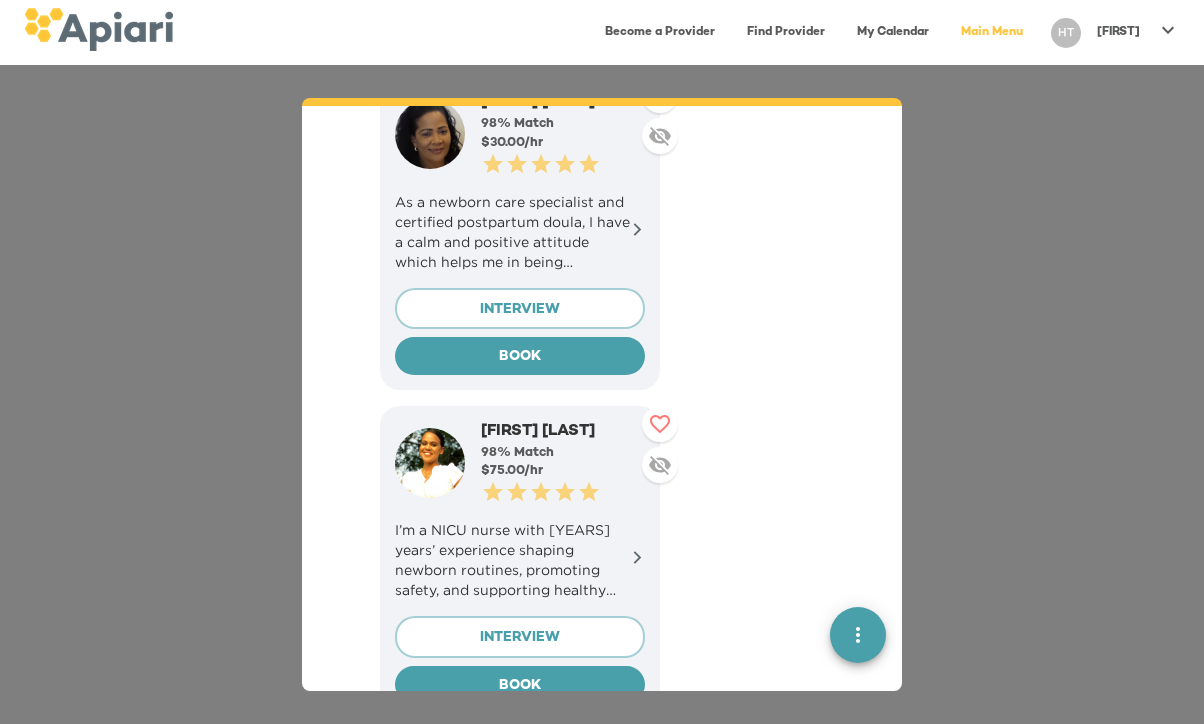 scroll, scrollTop: 2082, scrollLeft: 0, axis: vertical 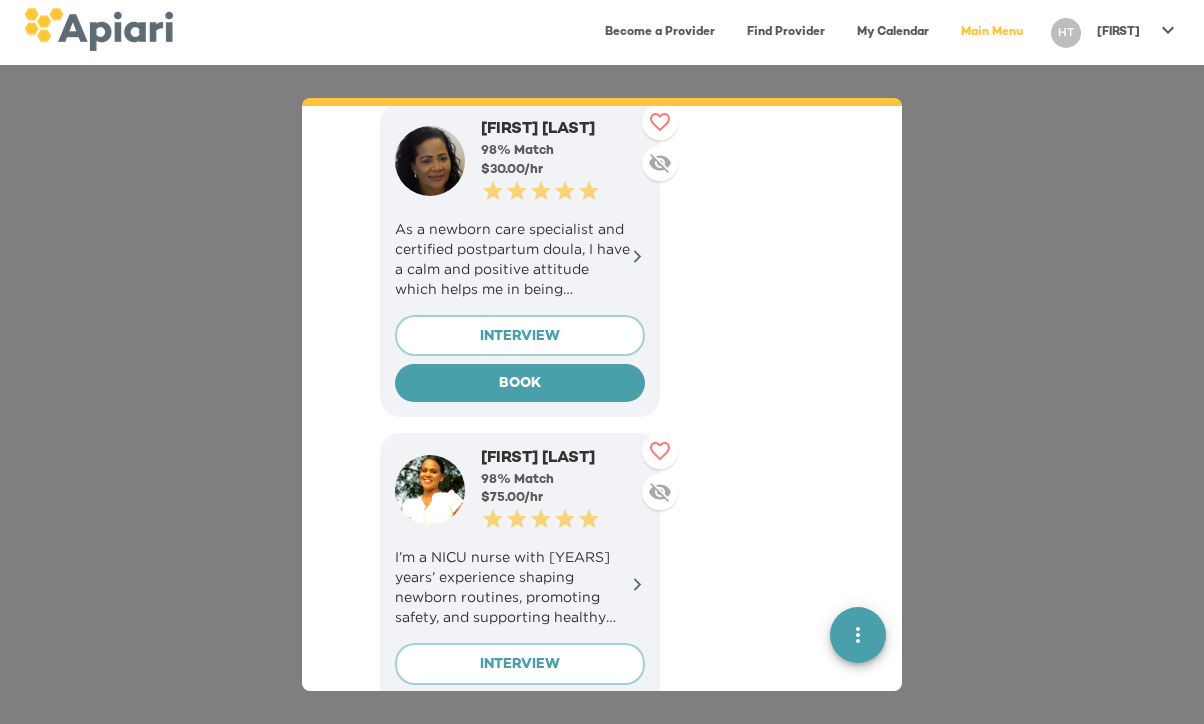 click on "As a newborn care specialist and certified postpartum doula, I have a calm and positive attitude which helps me in being supportive and caring for babies, children and everyone I interact with." at bounding box center (520, 259) 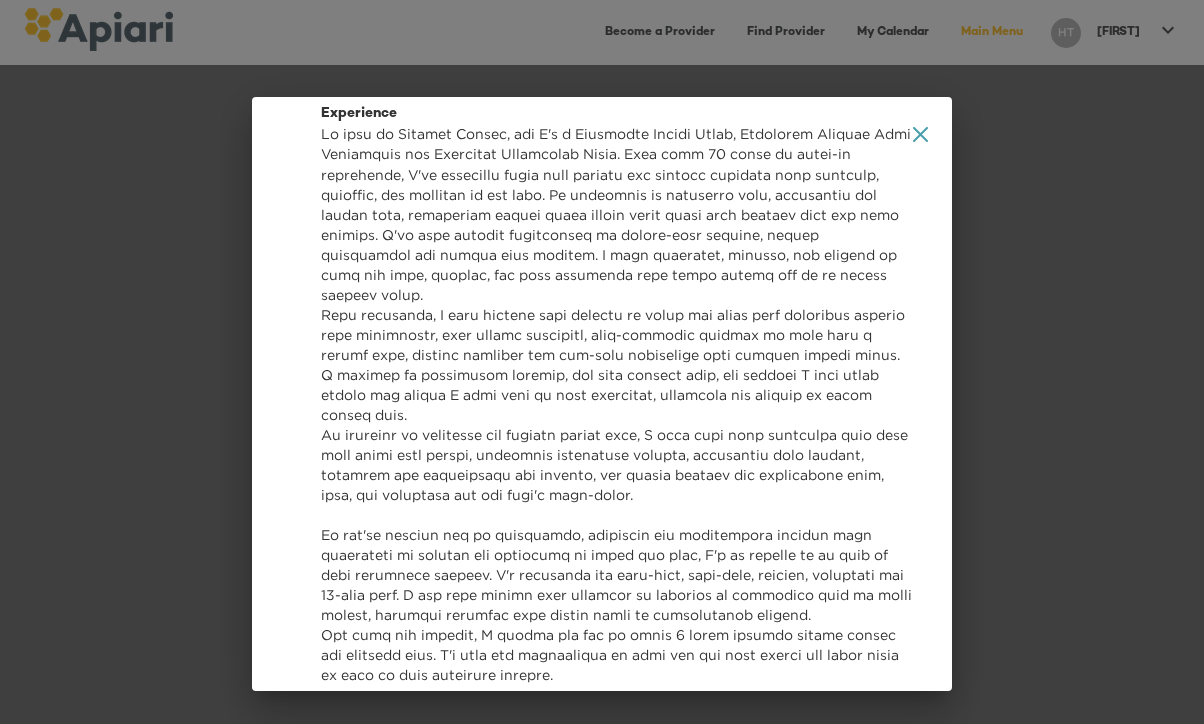scroll, scrollTop: 125, scrollLeft: 0, axis: vertical 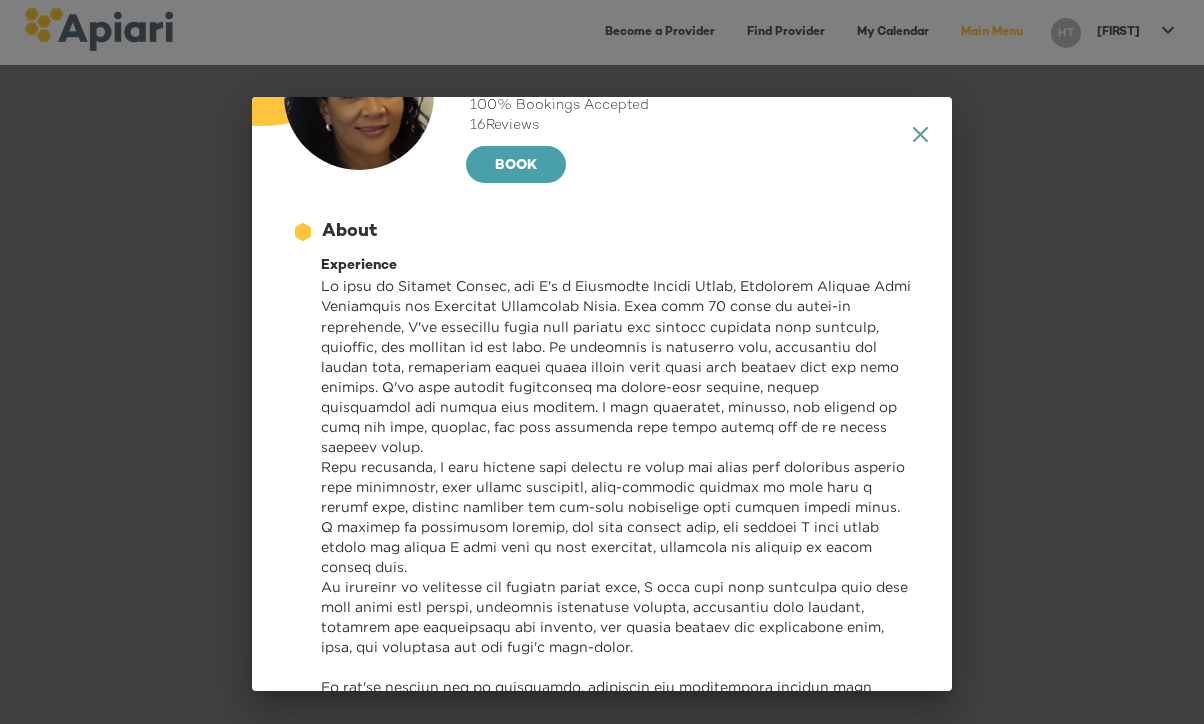 click on "Created with sketchtool. Qualifications 🎖 COVID Commitment Read More Created with sketchtool. [YEARS] Experience Night Nurse Created with sketchtool. Background Check [DATE]" at bounding box center (425, 2014) 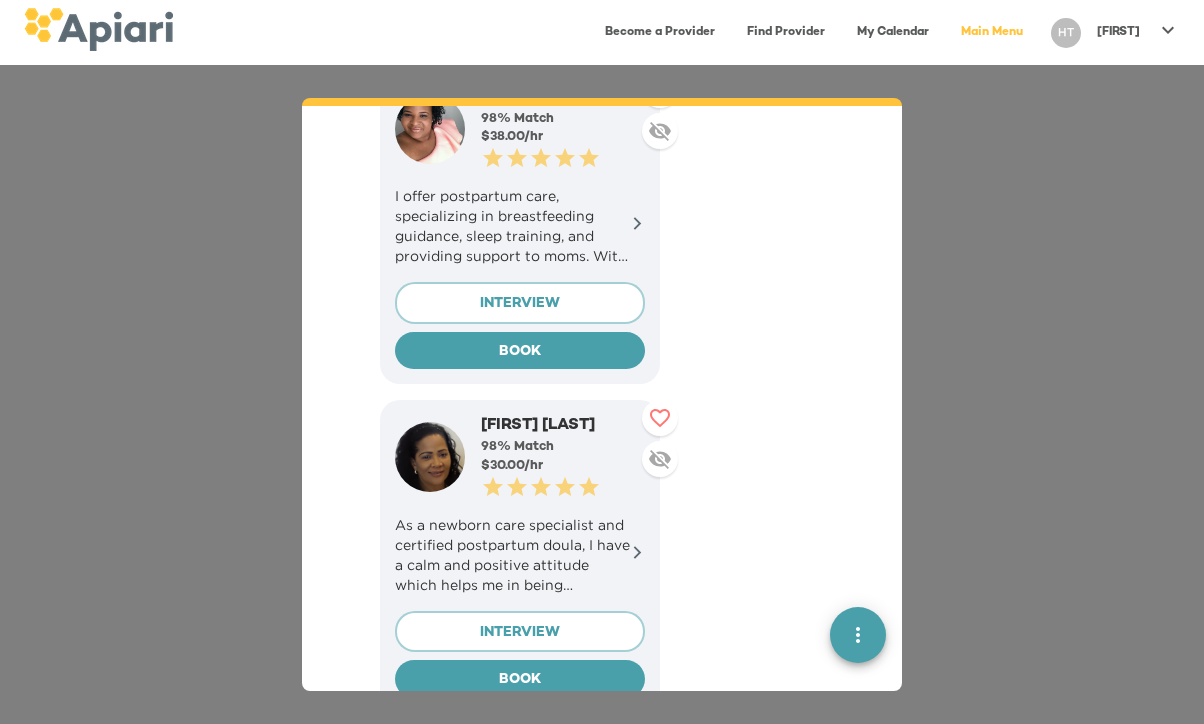scroll, scrollTop: 1652, scrollLeft: 0, axis: vertical 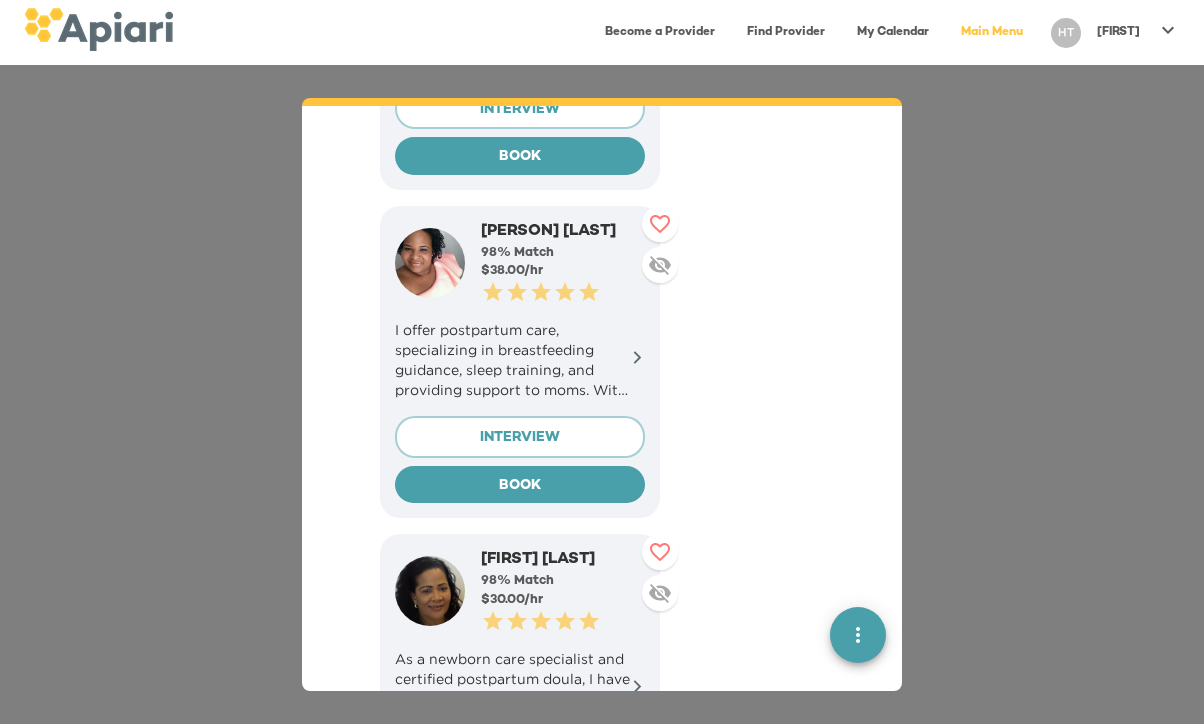 click on "I offer postpartum care, specializing in breastfeeding guidance, sleep training, and providing support to moms. With extensive experience, I'm dedicated to being a reliable and caring presence to your family" at bounding box center [520, 360] 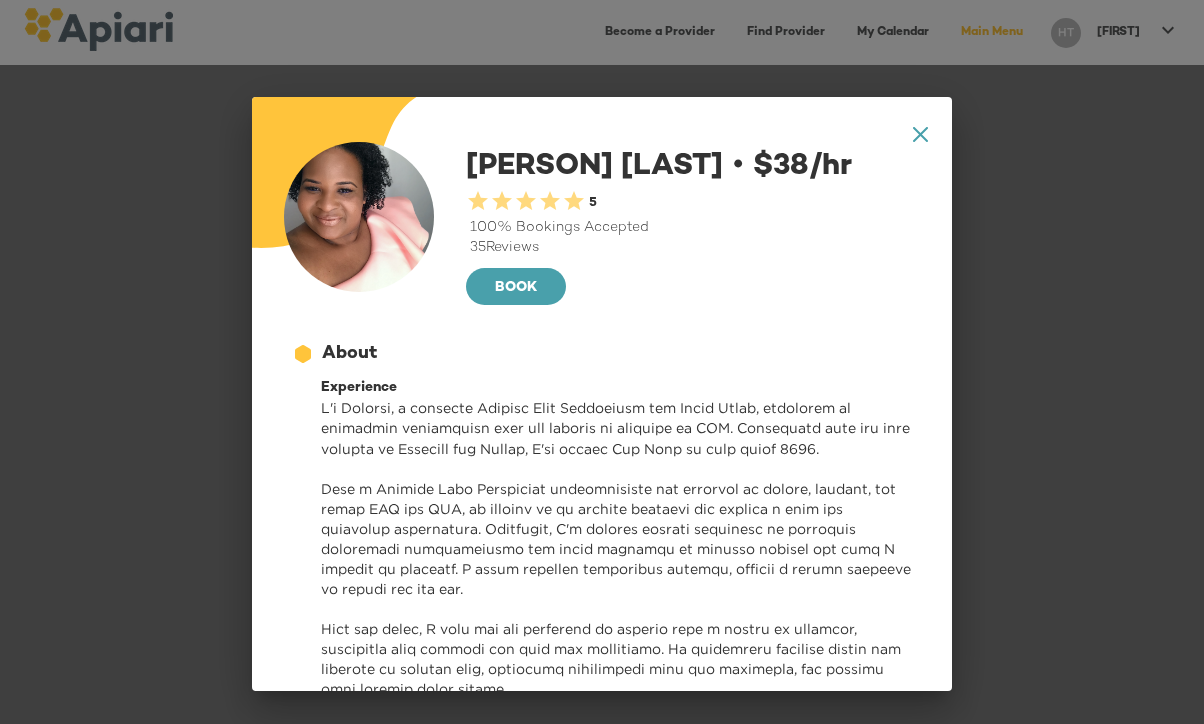 scroll, scrollTop: 0, scrollLeft: 0, axis: both 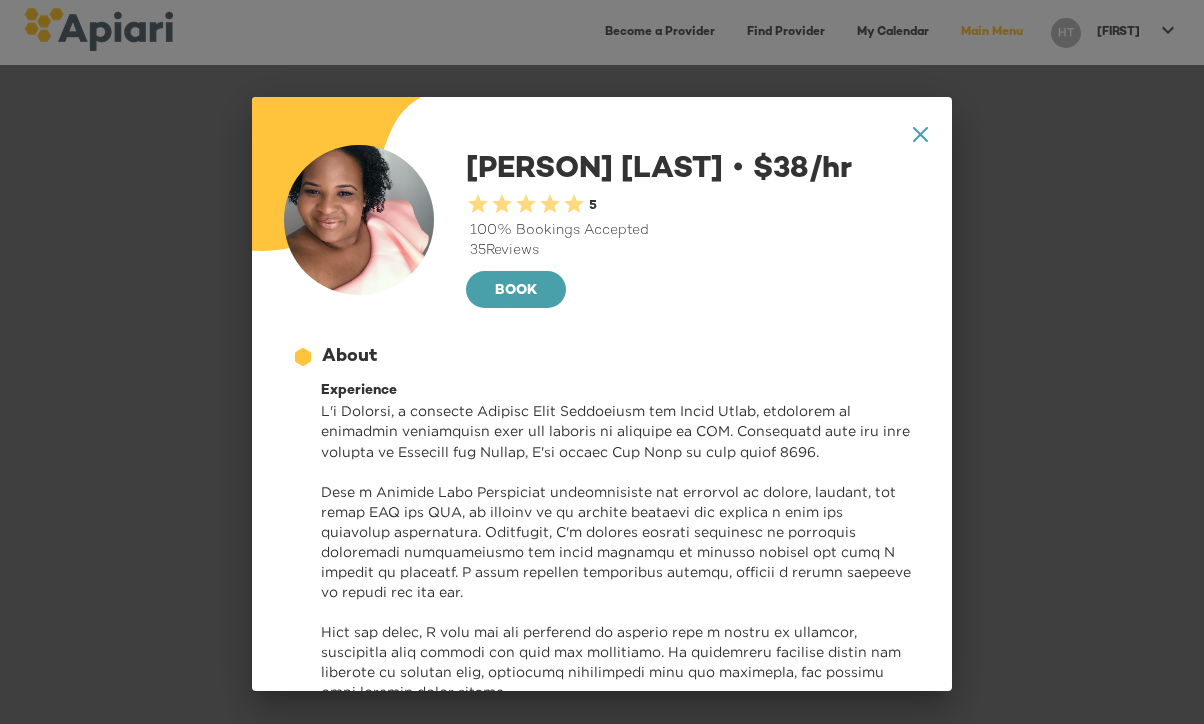 click on "Created with sketchtool." 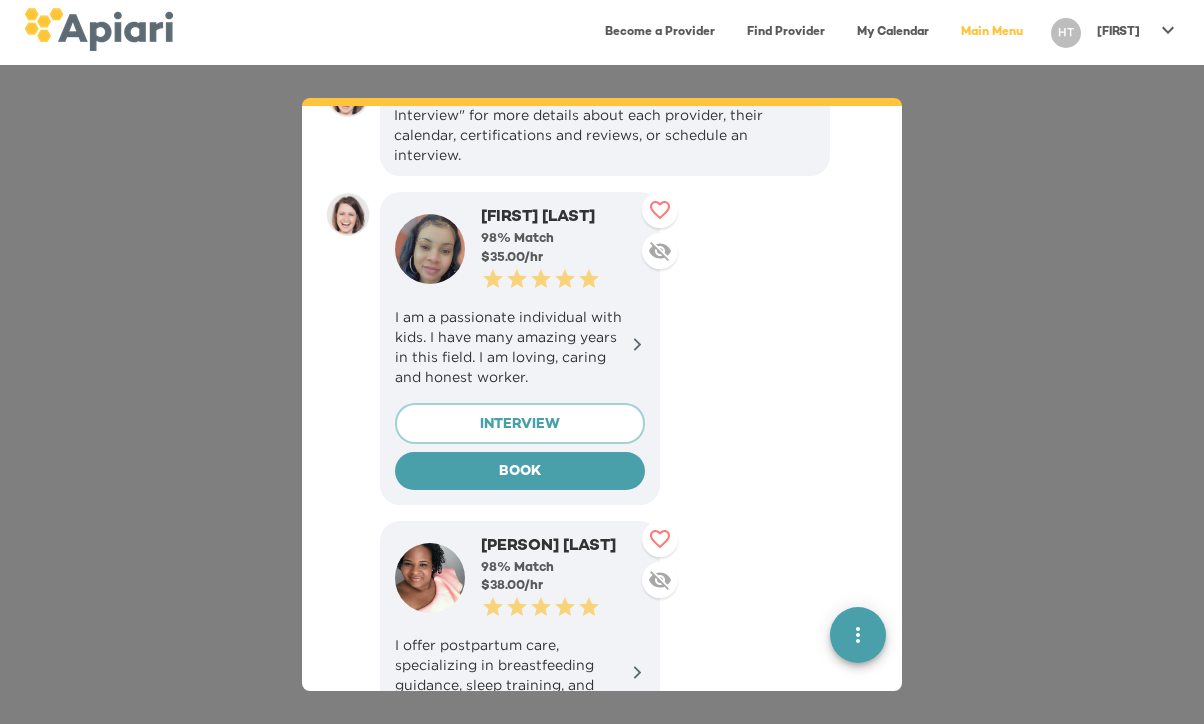 scroll, scrollTop: 1322, scrollLeft: 0, axis: vertical 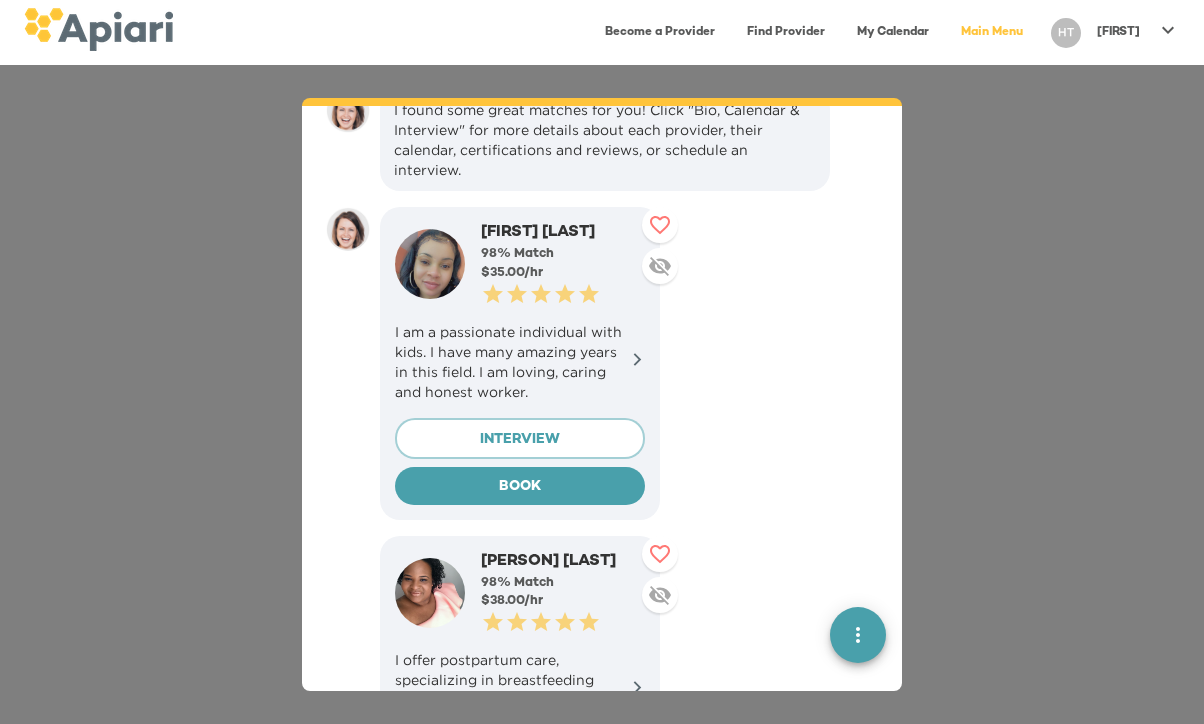 click on "I am a passionate individual with kids. I have many amazing years in this field. I am loving, caring and honest worker." at bounding box center [520, 362] 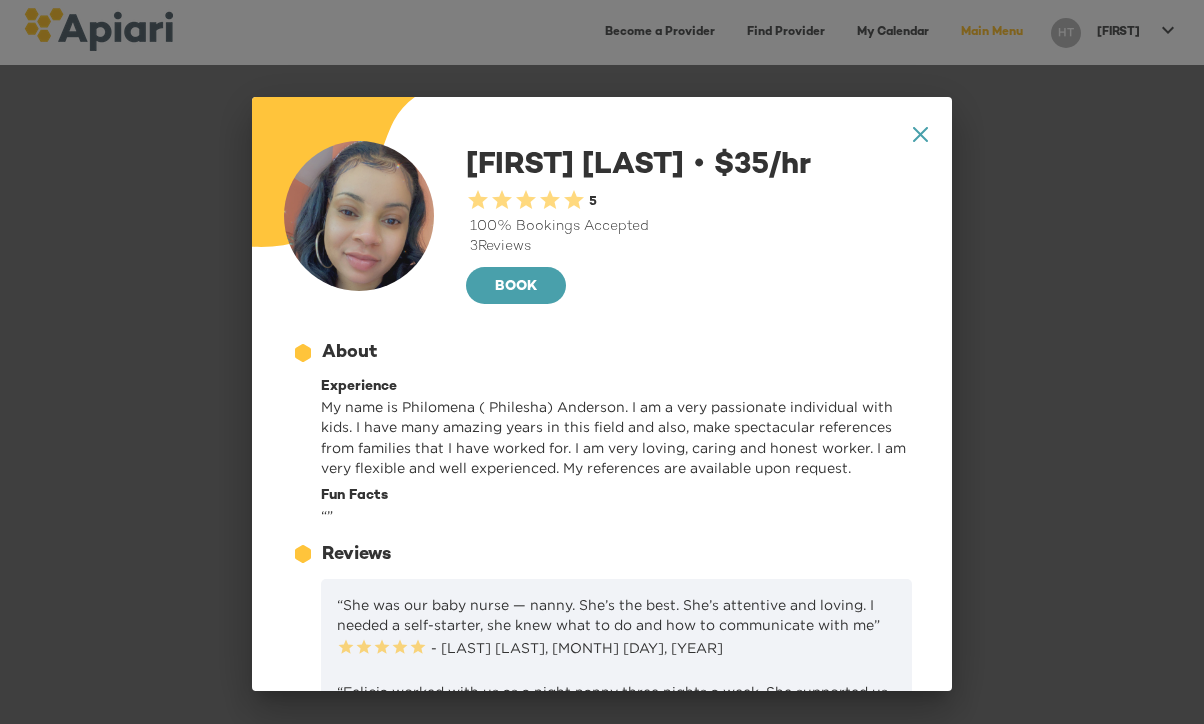 scroll, scrollTop: 0, scrollLeft: 0, axis: both 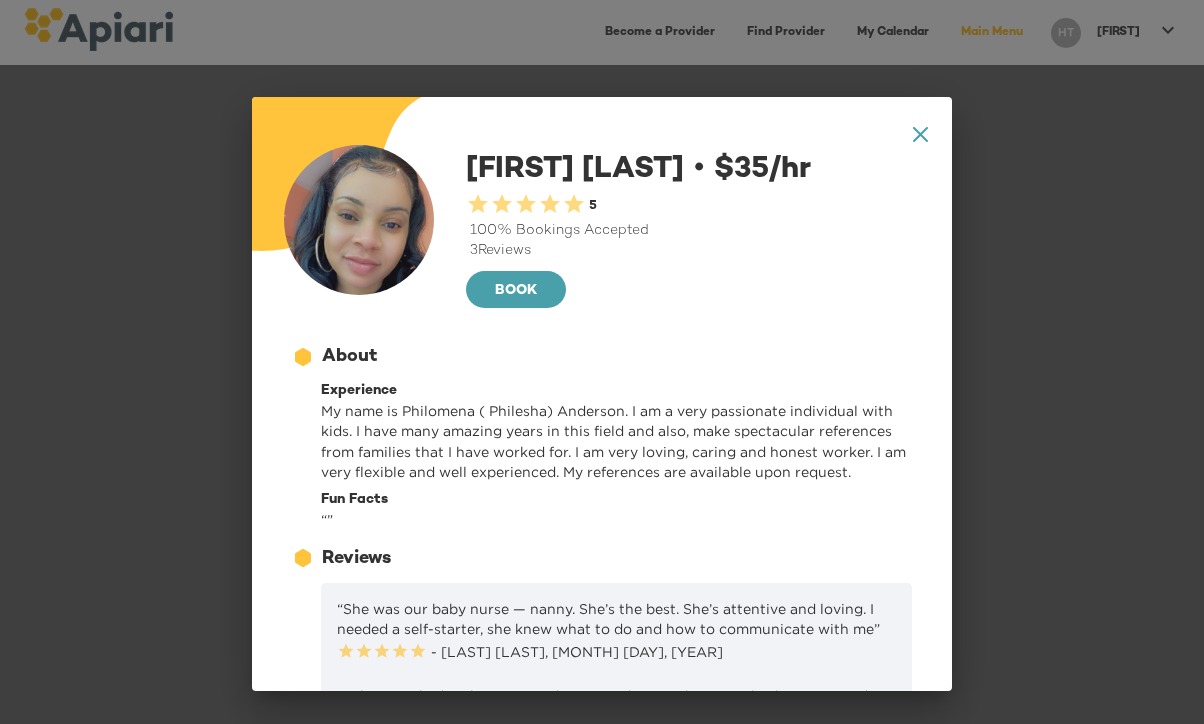 click on "Fun Facts" at bounding box center (616, 500) 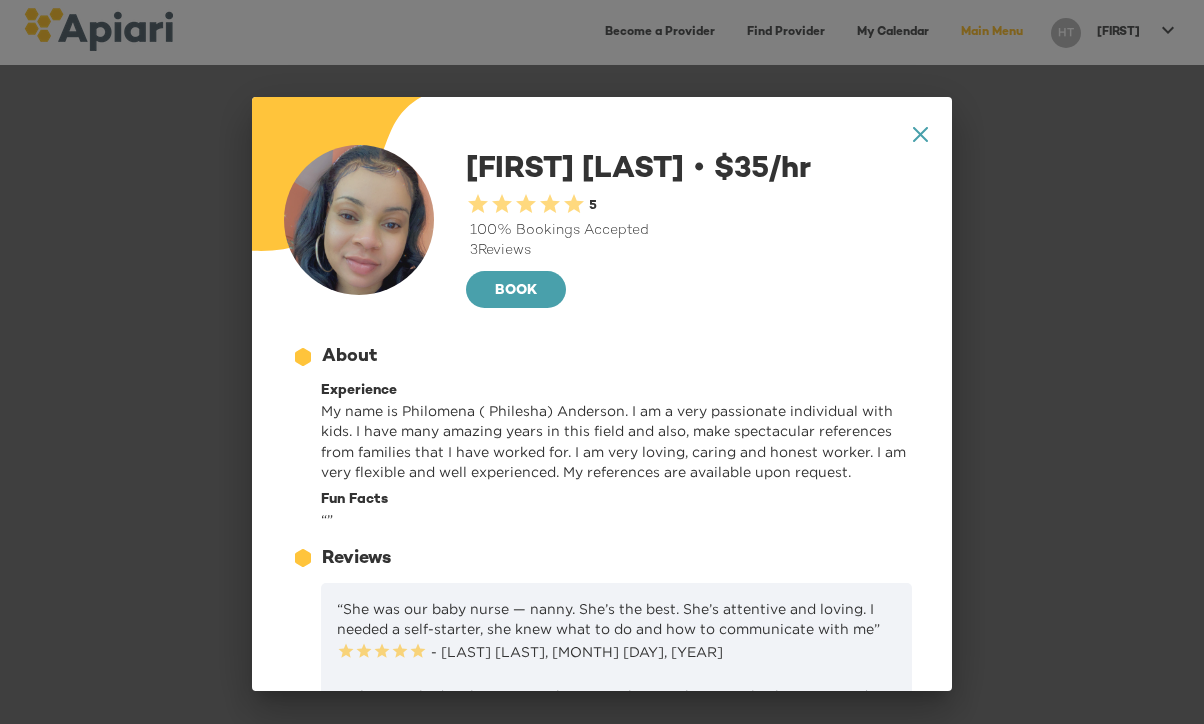 click on "Created with sketchtool." 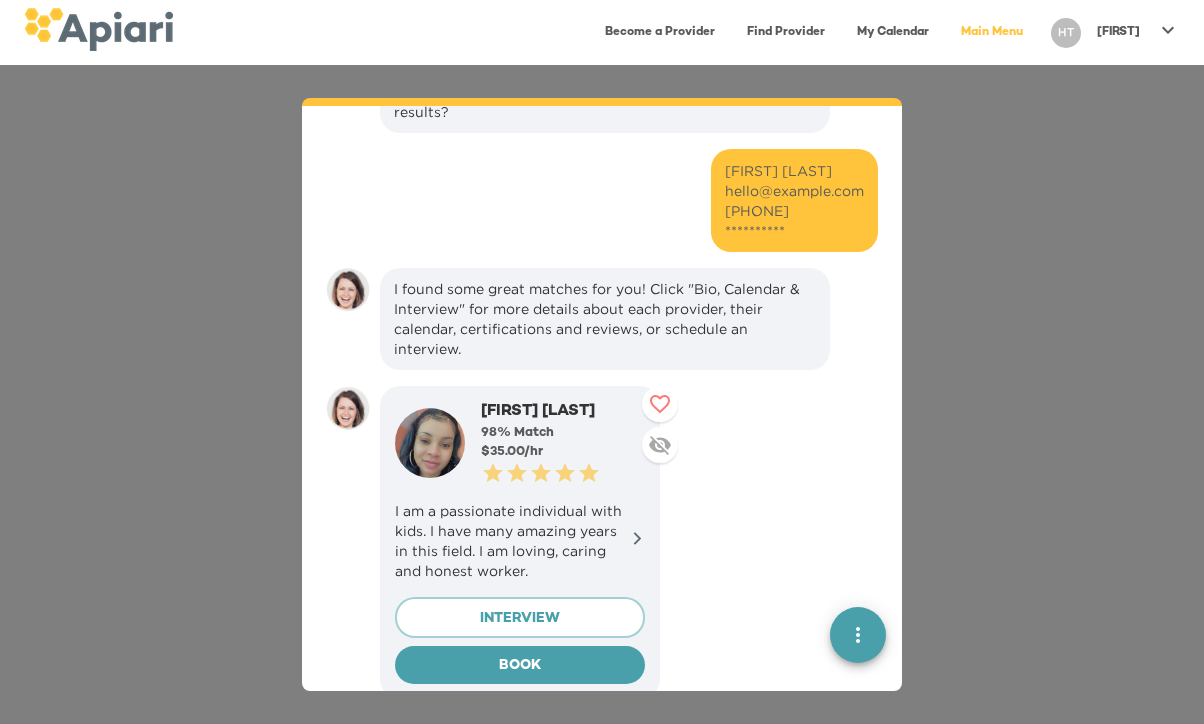scroll, scrollTop: 1129, scrollLeft: 0, axis: vertical 